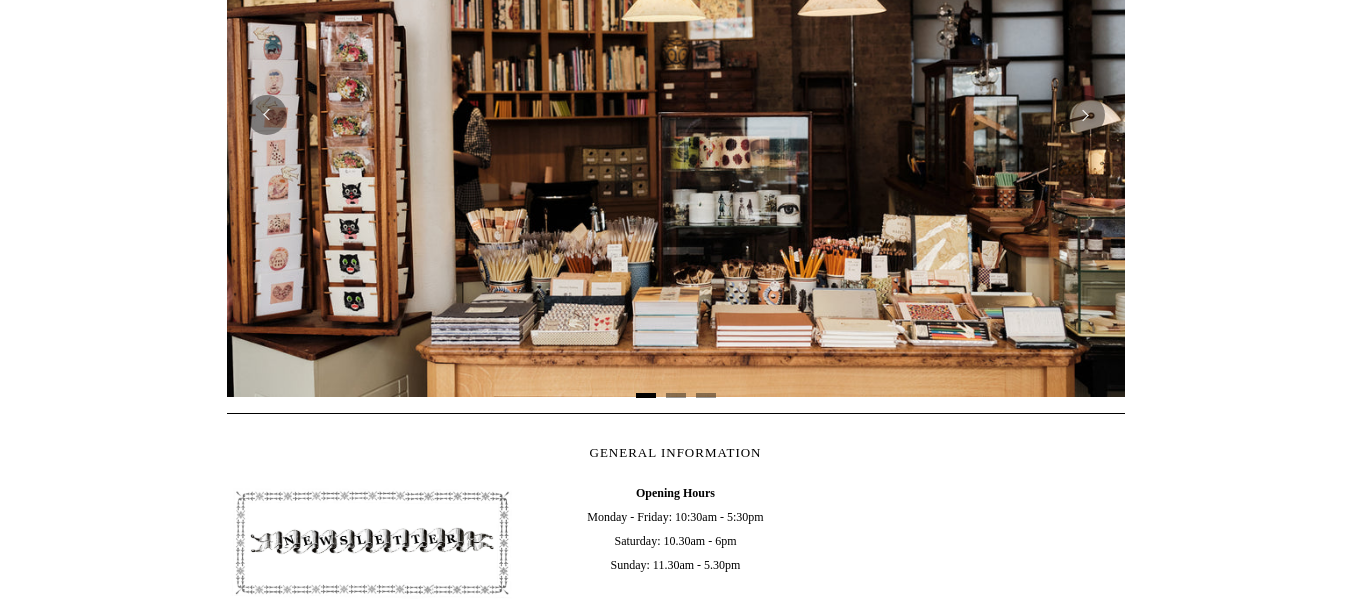 scroll, scrollTop: 600, scrollLeft: 0, axis: vertical 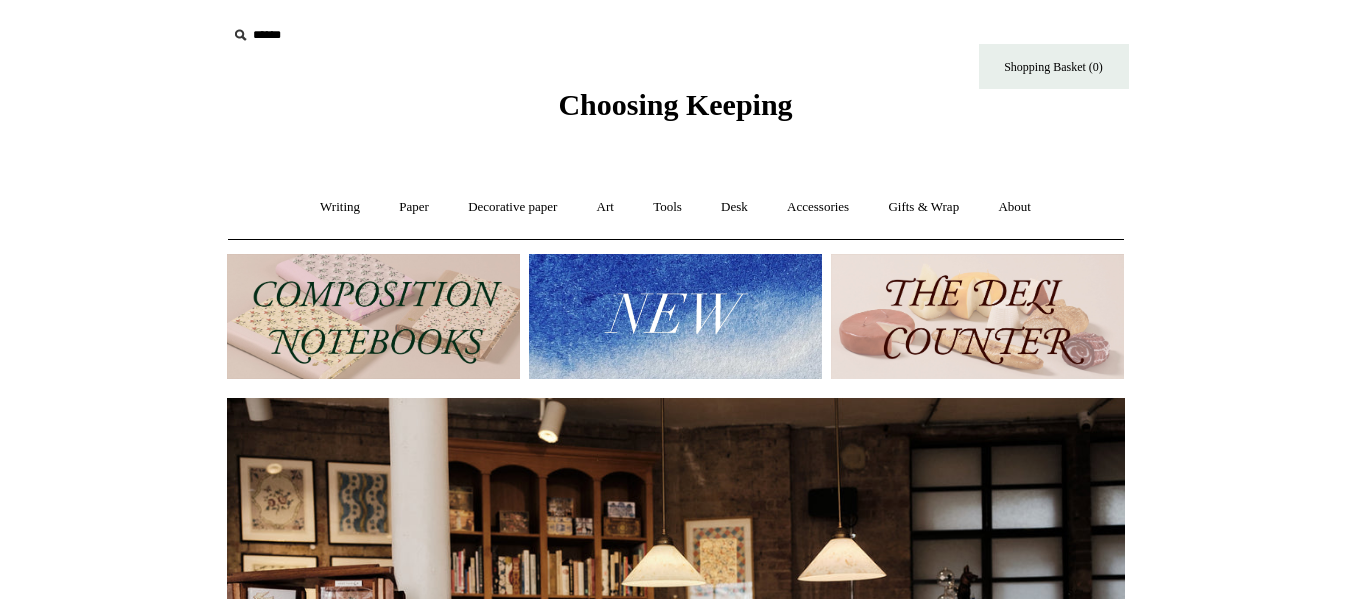 click on "Choosing Keeping" at bounding box center [675, 104] 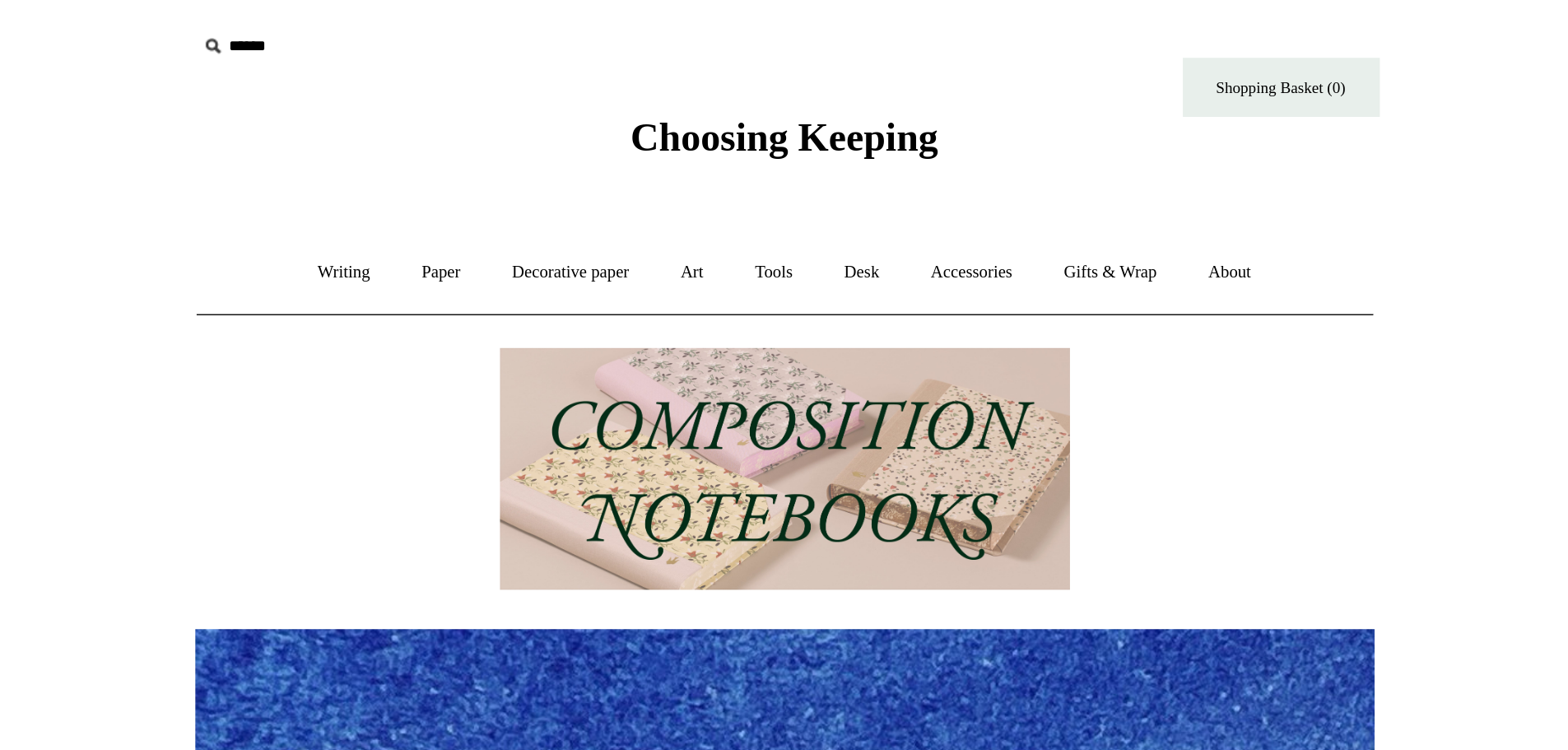 scroll, scrollTop: 0, scrollLeft: 739, axis: horizontal 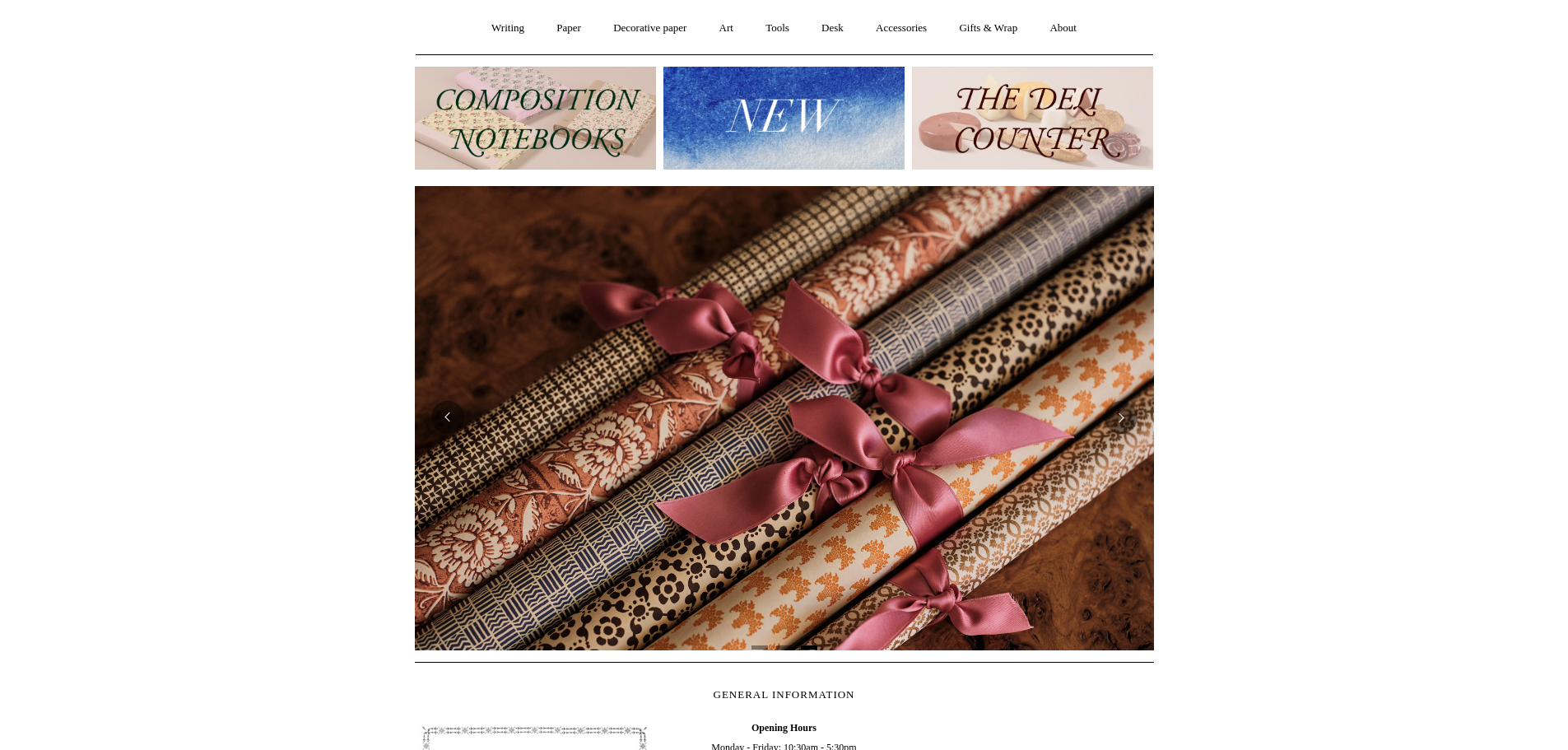 click at bounding box center (535, 118) 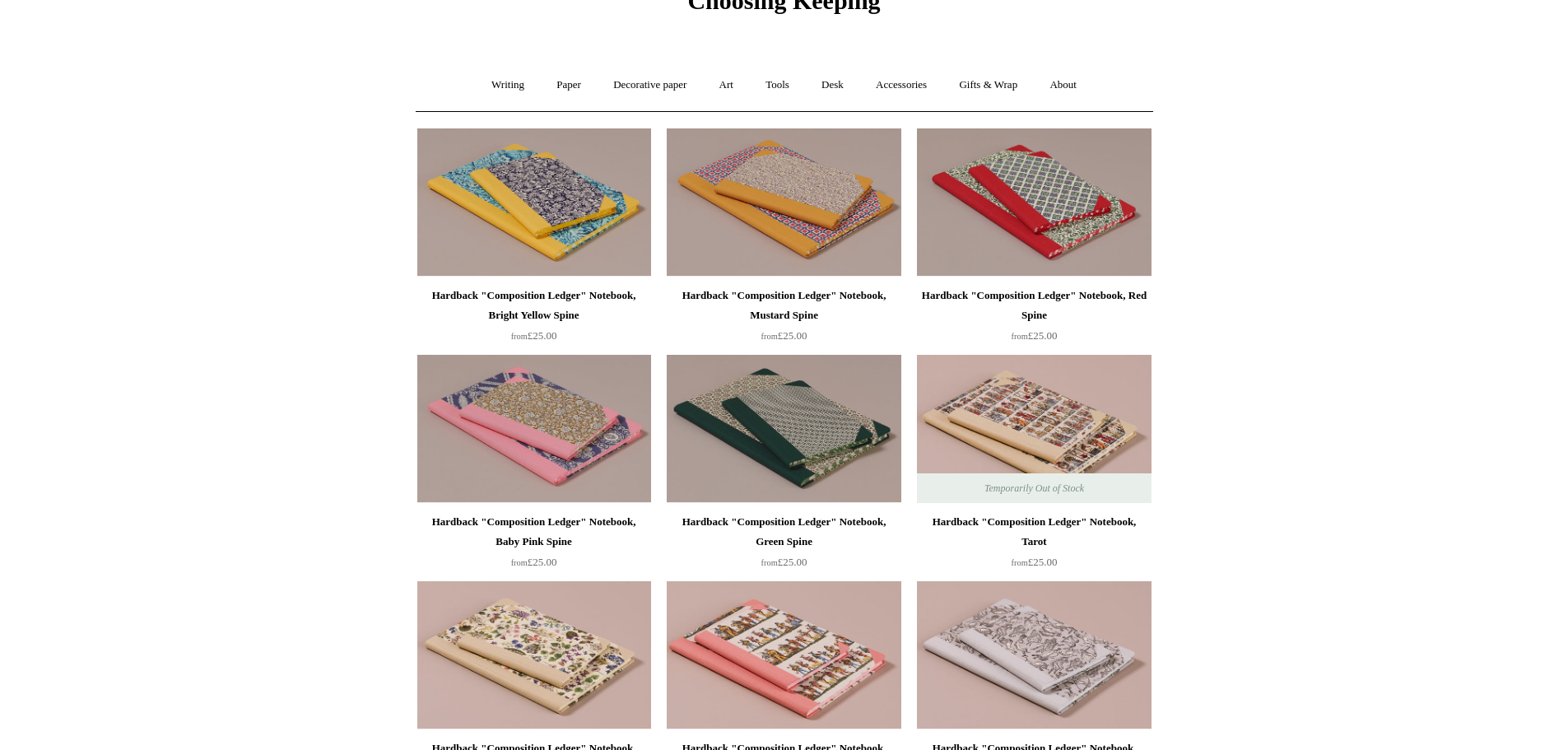 scroll, scrollTop: 0, scrollLeft: 0, axis: both 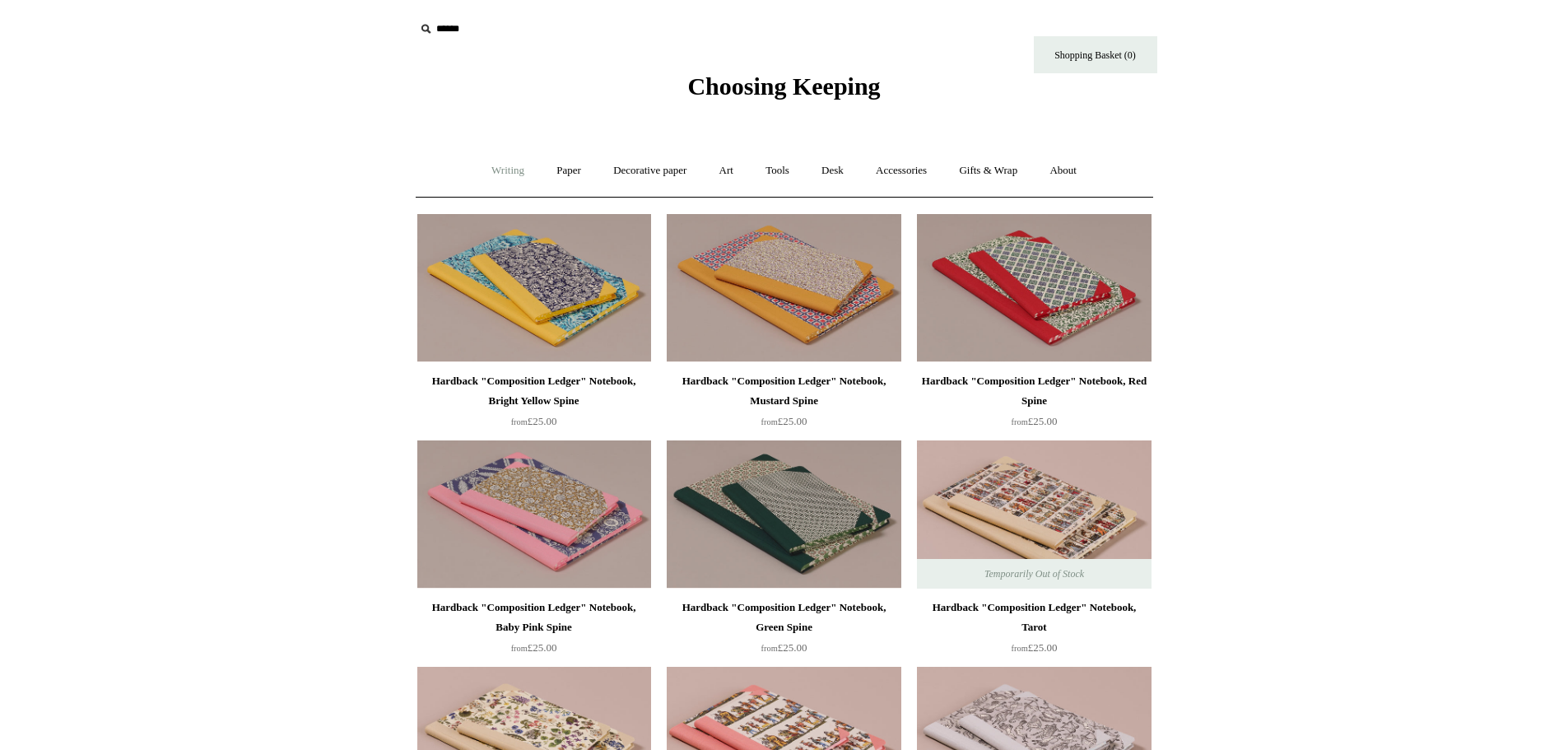 click on "Writing +" at bounding box center [508, 170] 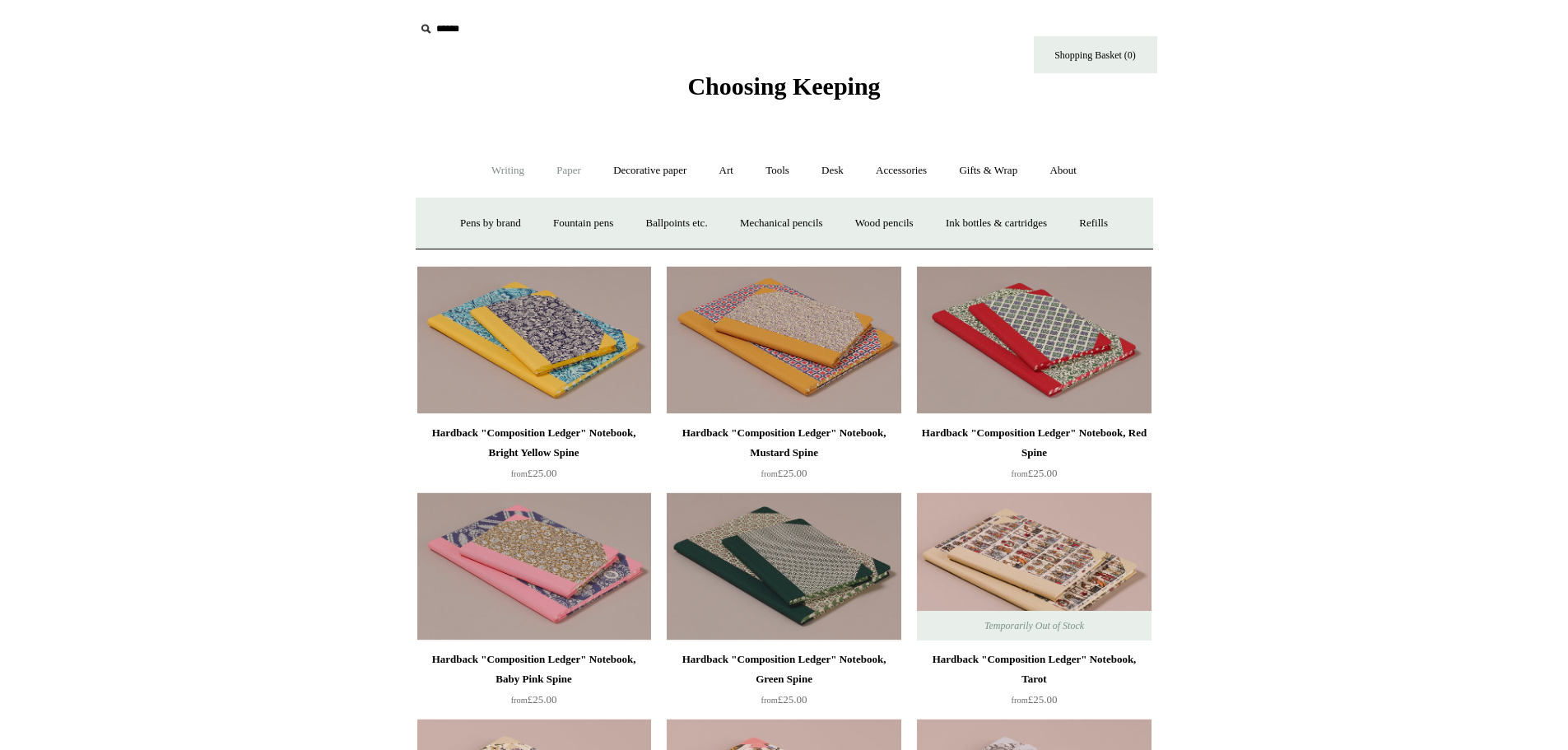 click on "Paper +" at bounding box center (569, 170) 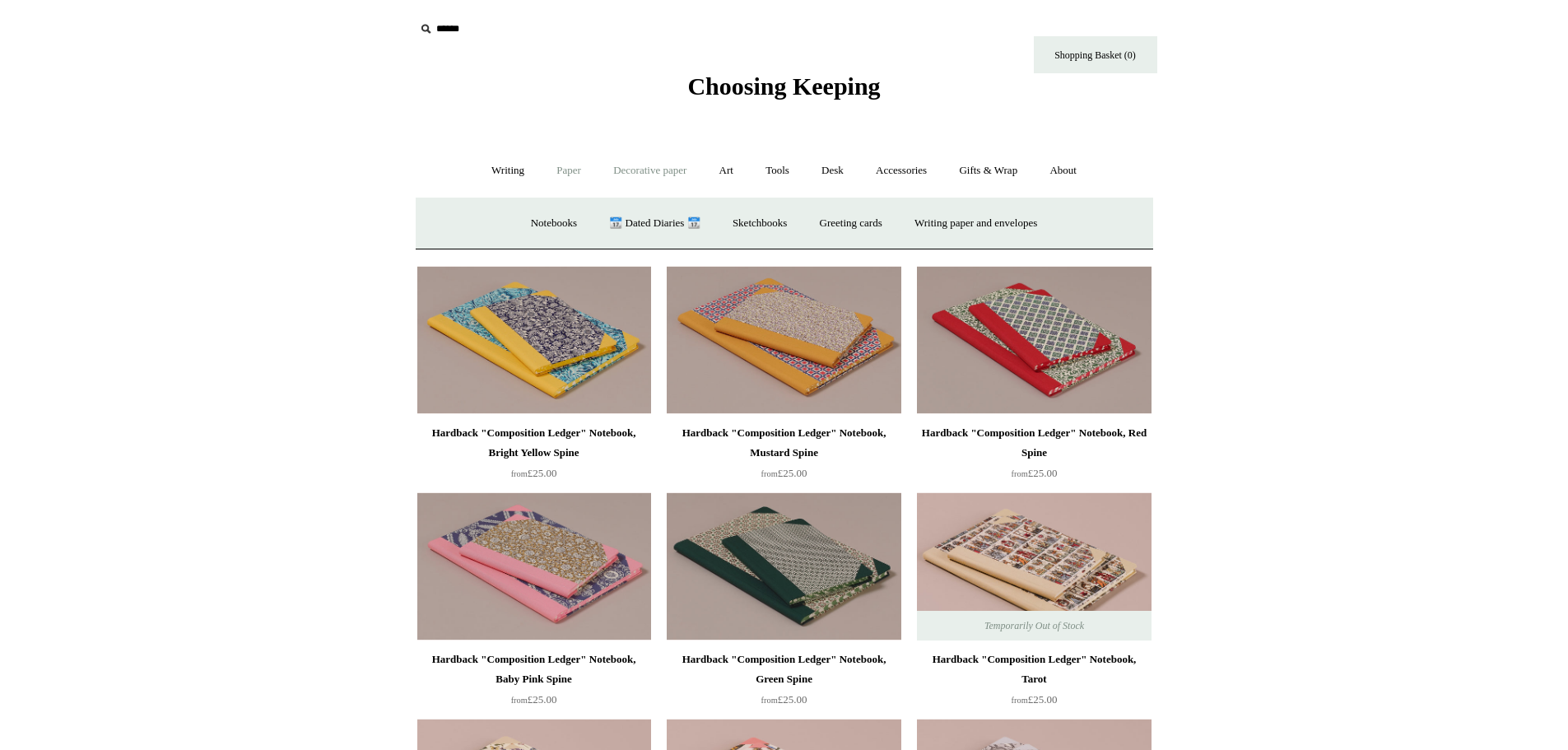 click on "Decorative paper +" at bounding box center [649, 170] 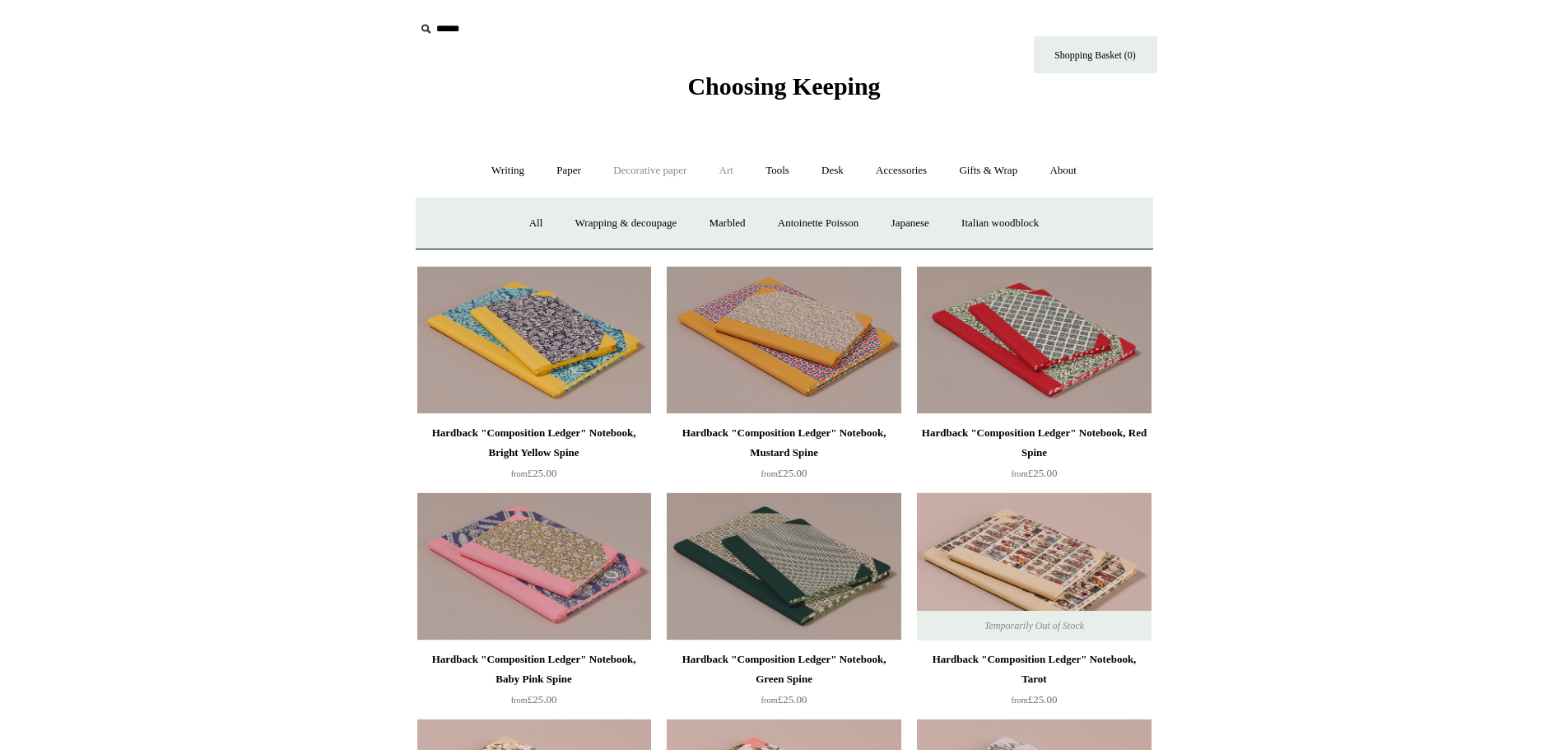 click on "Art +" at bounding box center [726, 170] 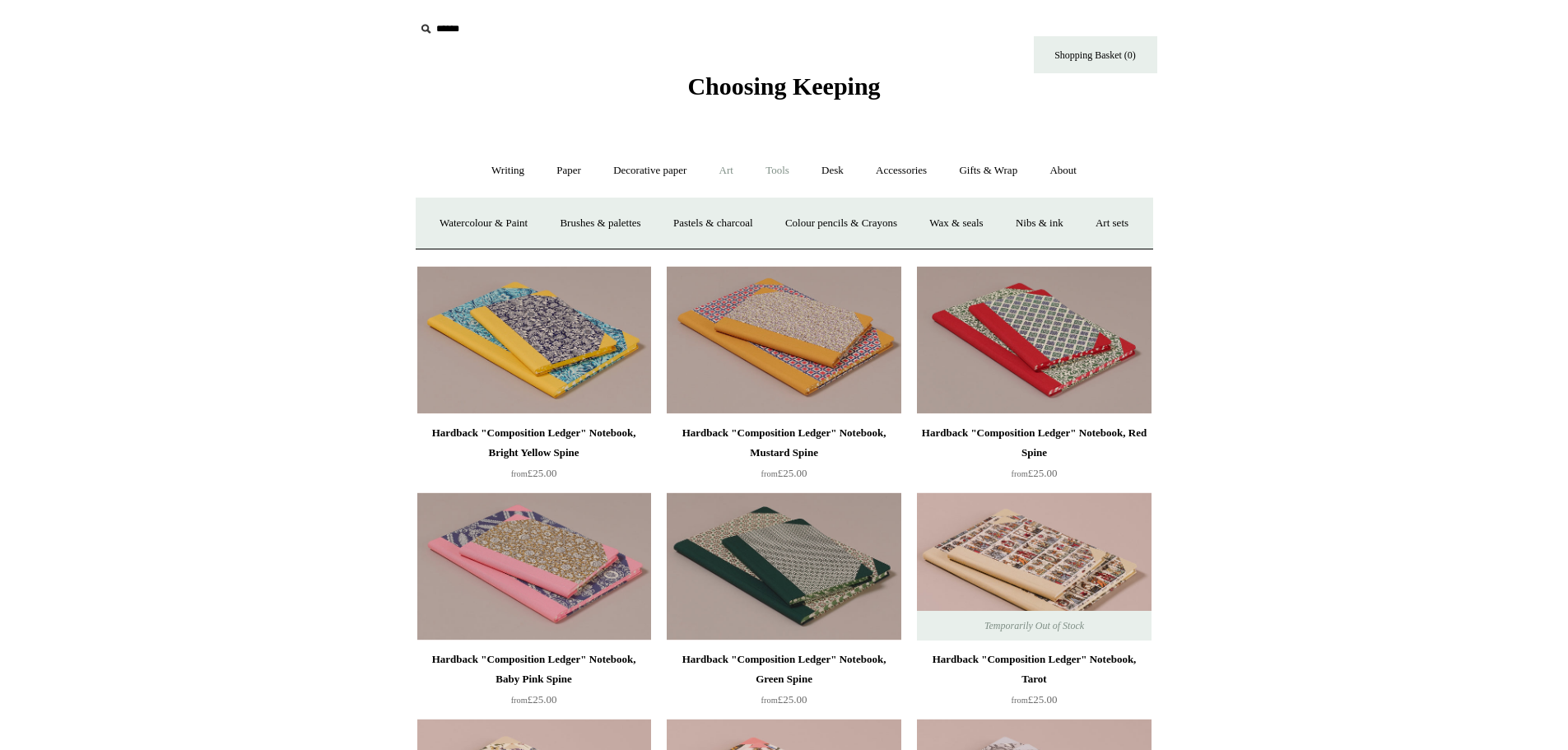 click on "Tools +" at bounding box center [777, 170] 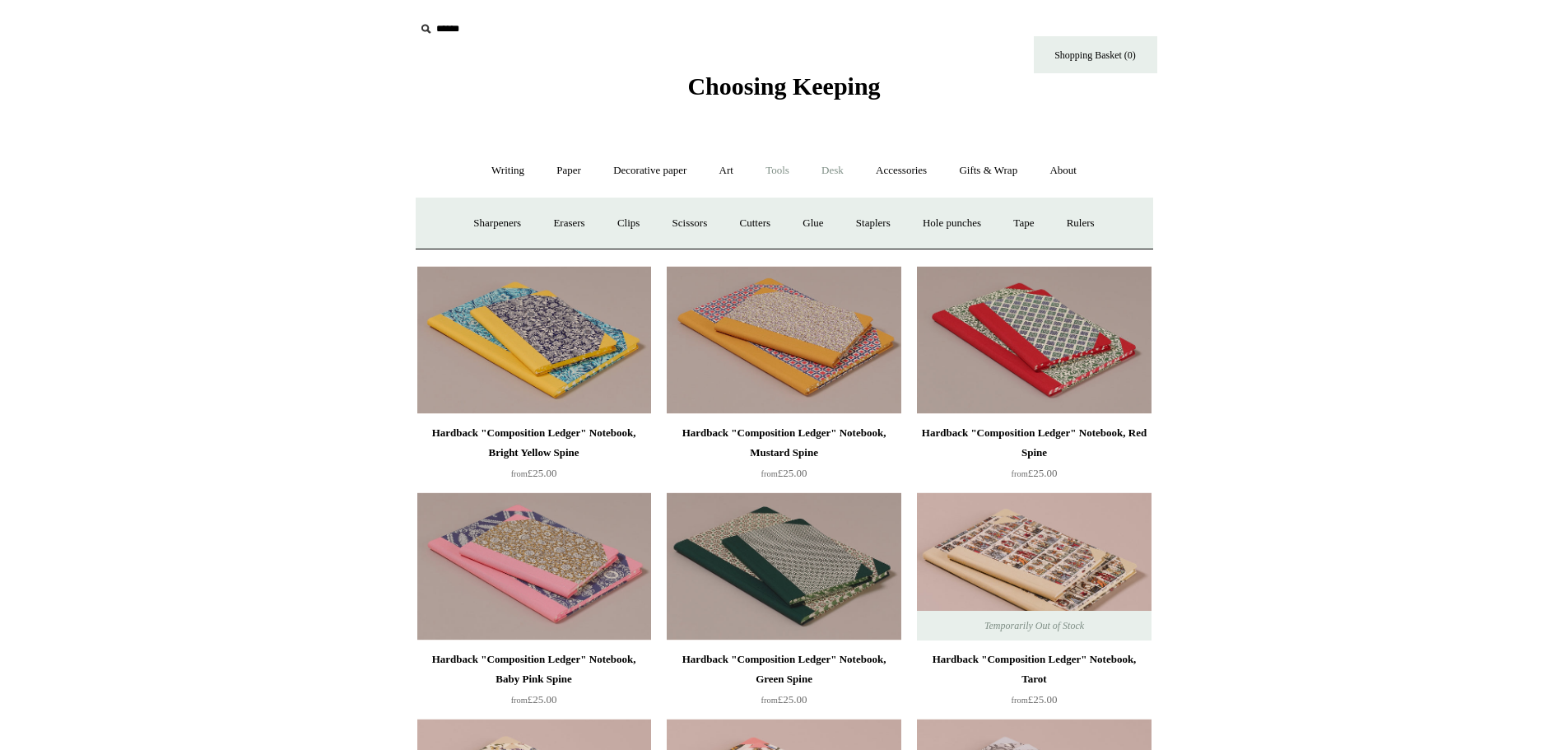 click on "Desk +" at bounding box center [832, 170] 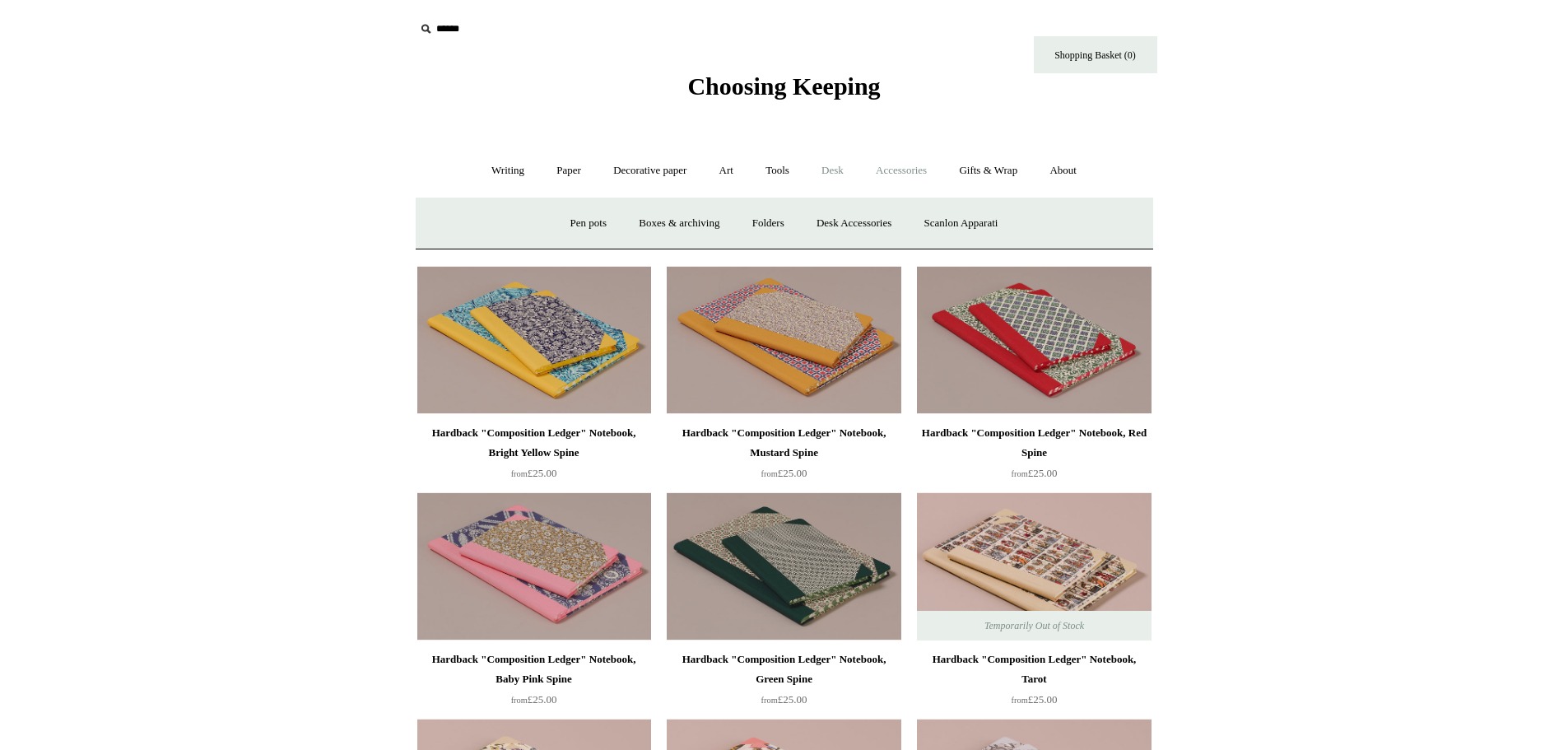 click on "Accessories +" at bounding box center [901, 170] 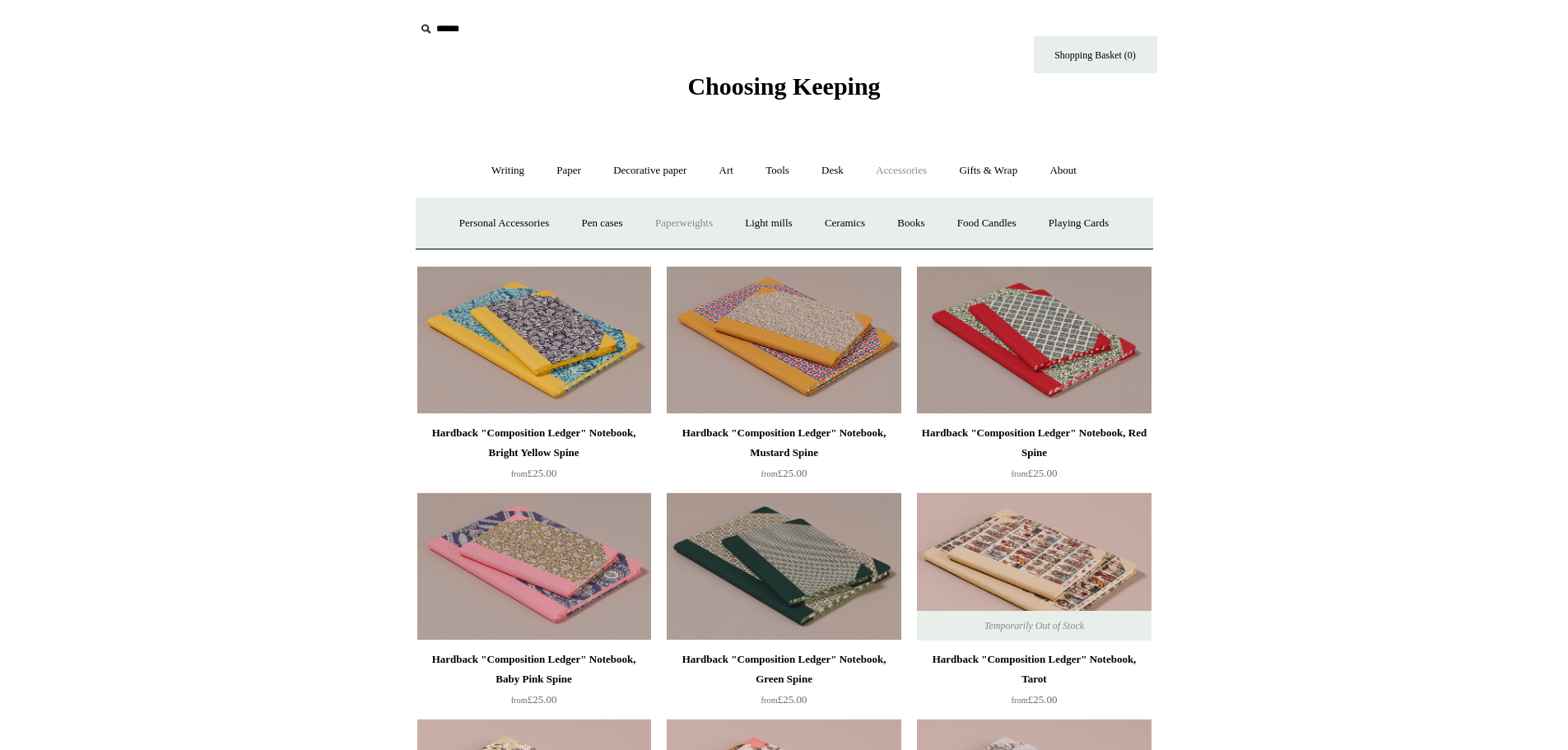 drag, startPoint x: 701, startPoint y: 223, endPoint x: 719, endPoint y: 220, distance: 18.248288 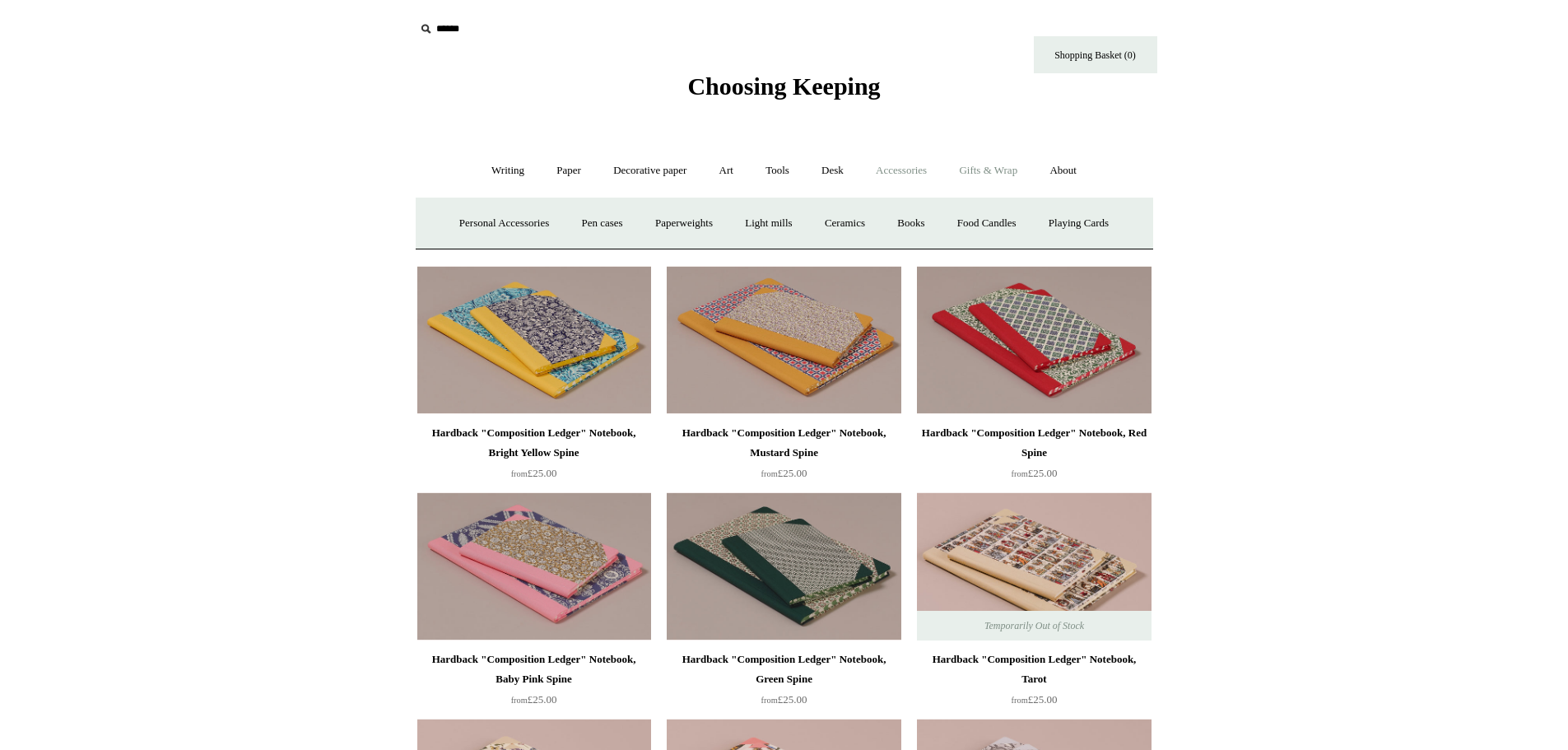click on "Gifts & Wrap +" at bounding box center (988, 170) 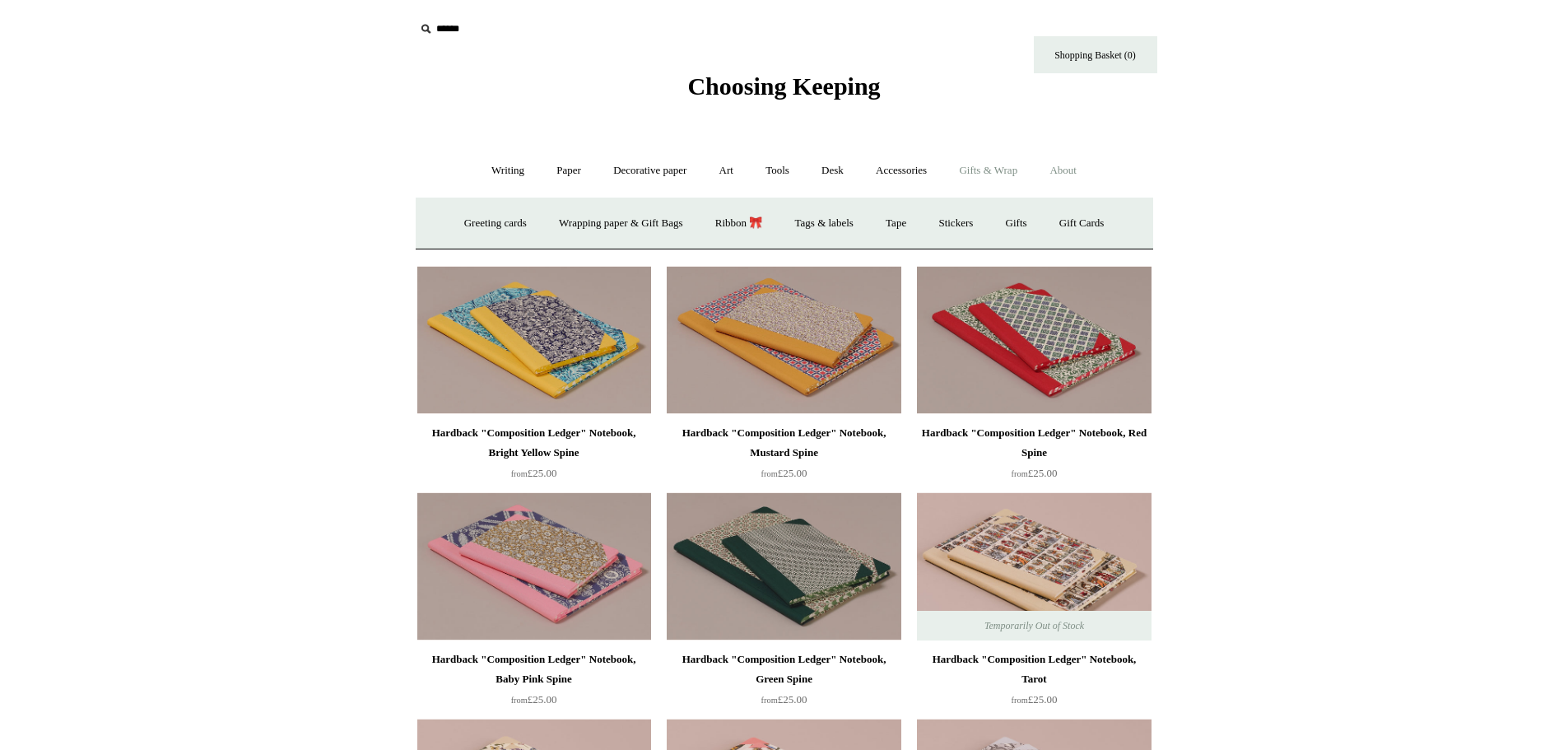 click on "About +" at bounding box center (1063, 170) 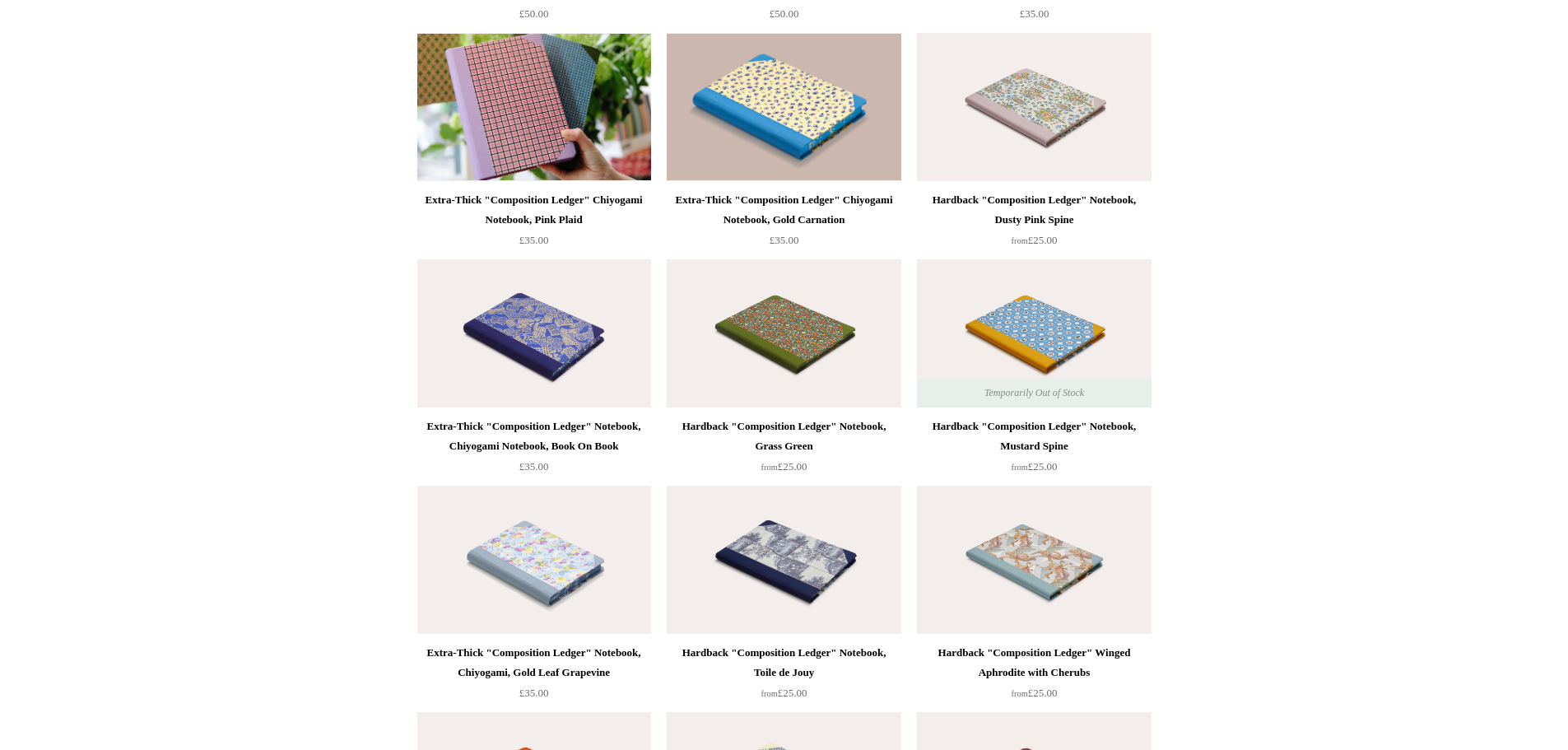scroll, scrollTop: 3046, scrollLeft: 0, axis: vertical 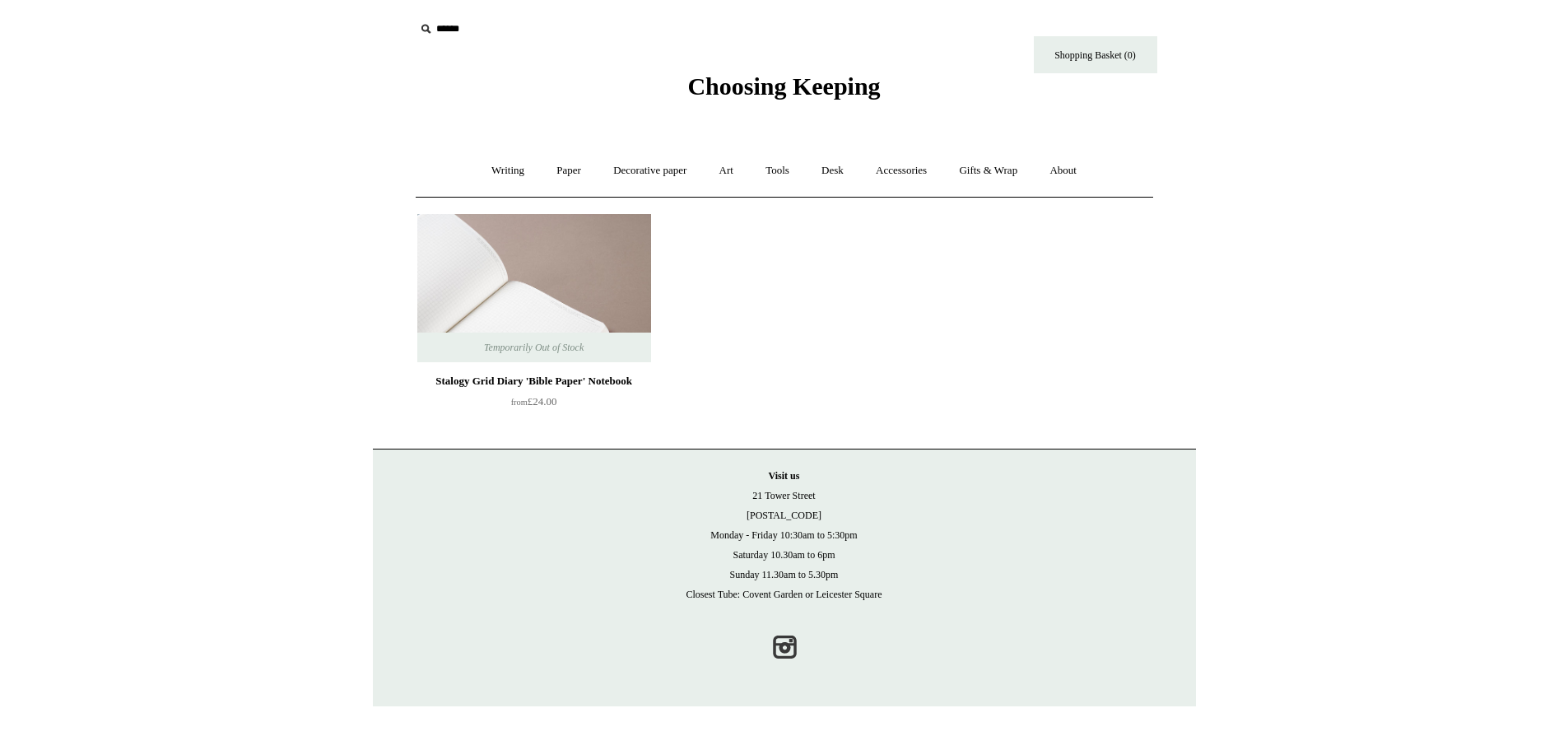 click at bounding box center (534, 288) 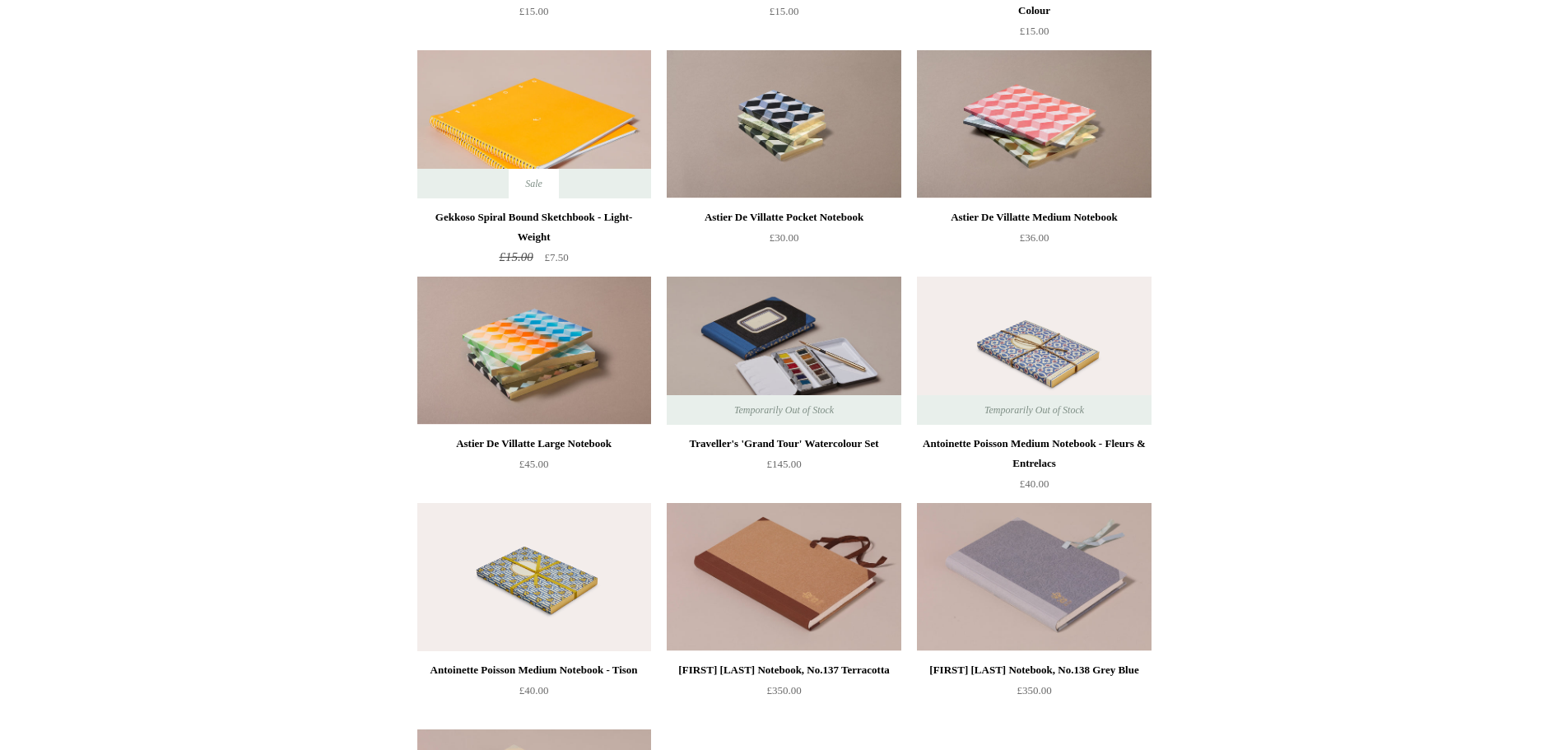 scroll, scrollTop: 2141, scrollLeft: 0, axis: vertical 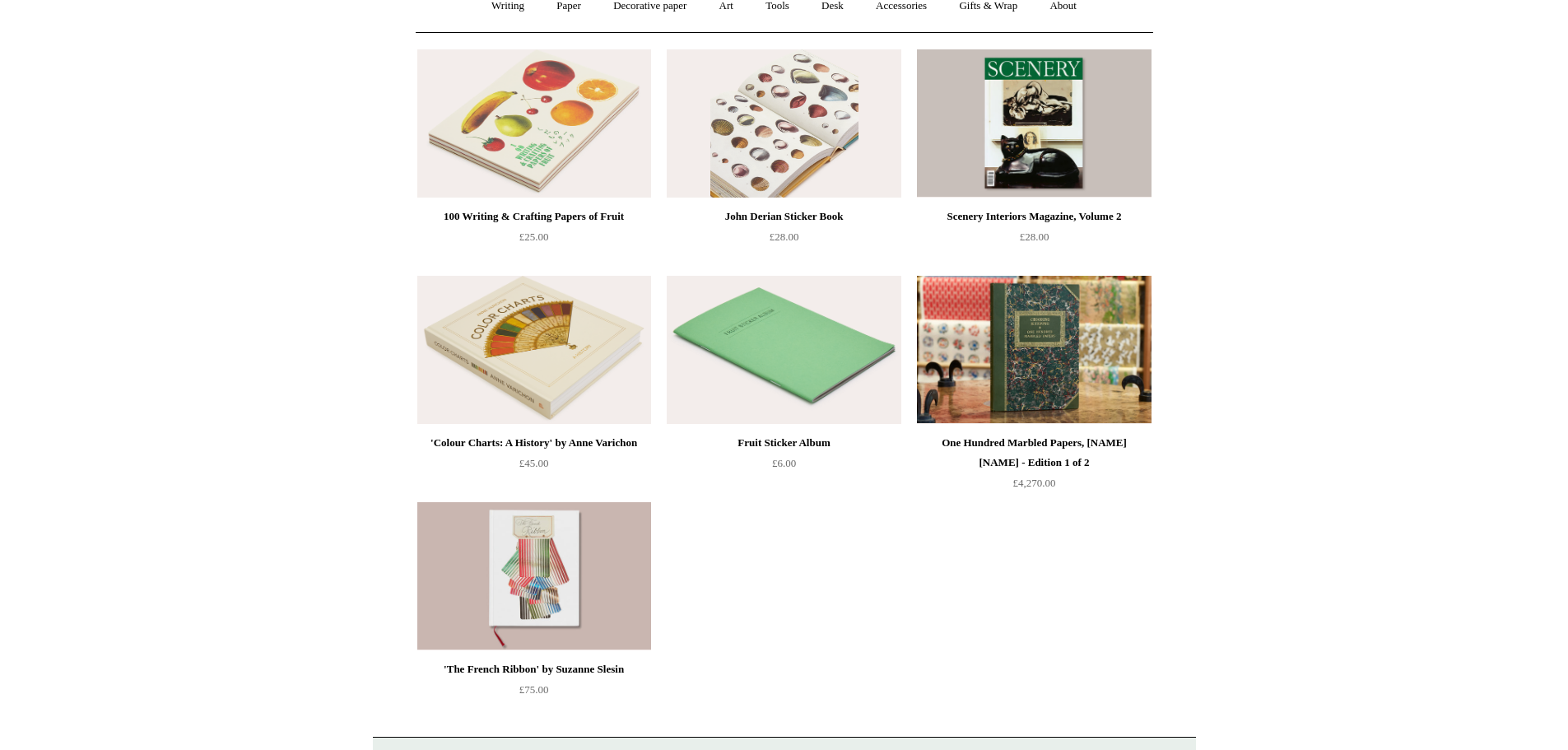 click at bounding box center (784, 123) 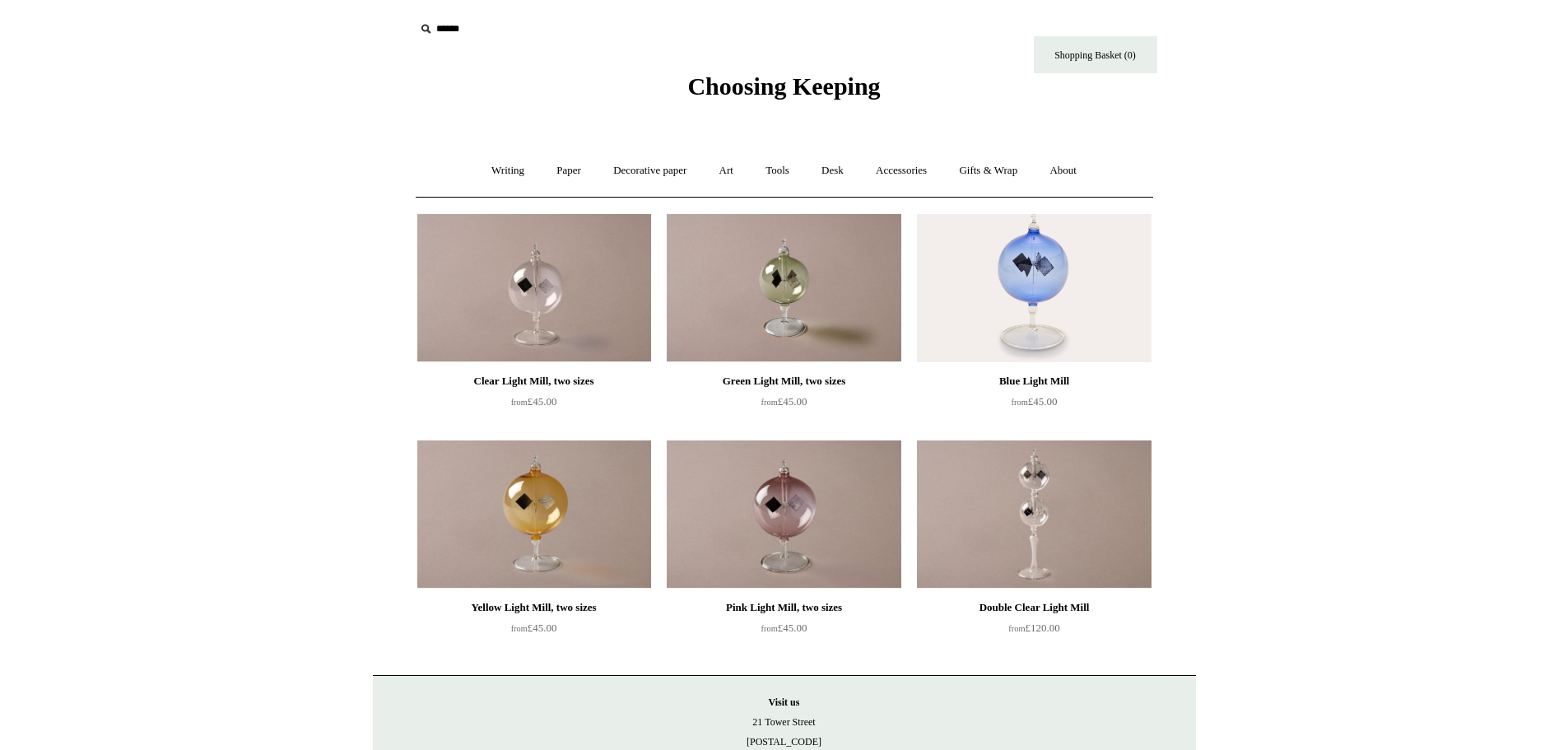 scroll, scrollTop: 0, scrollLeft: 0, axis: both 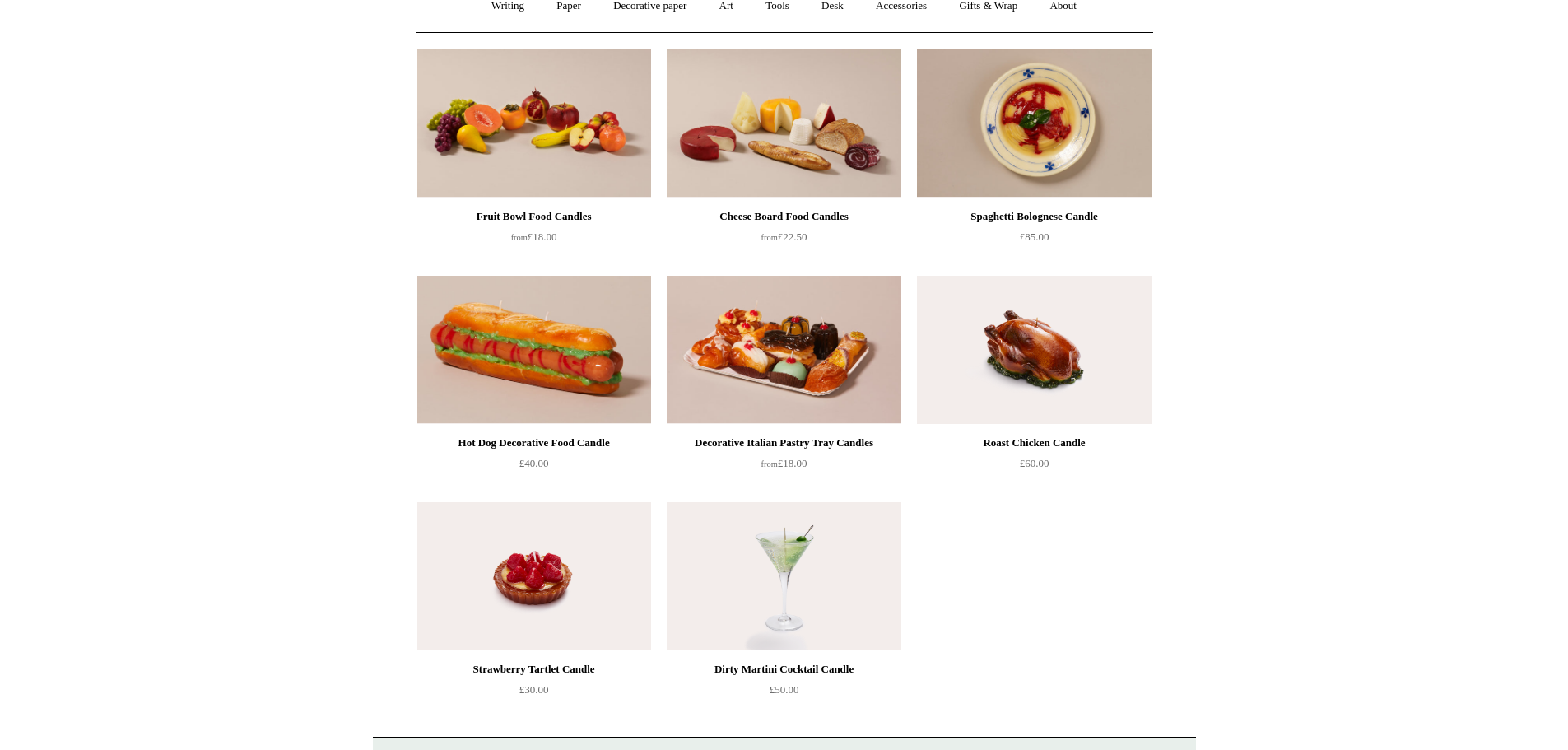 click at bounding box center [1034, 350] 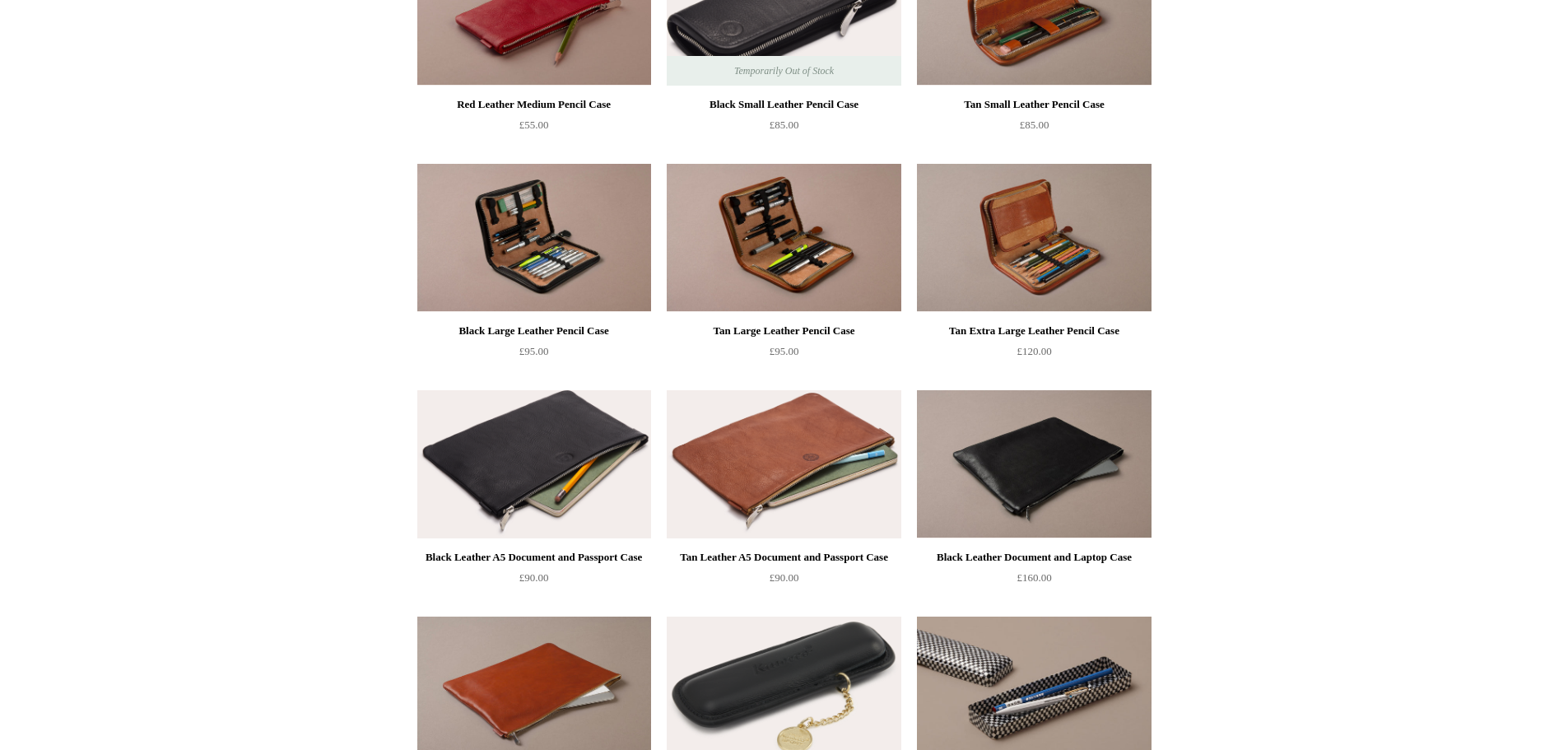 scroll, scrollTop: 1541, scrollLeft: 0, axis: vertical 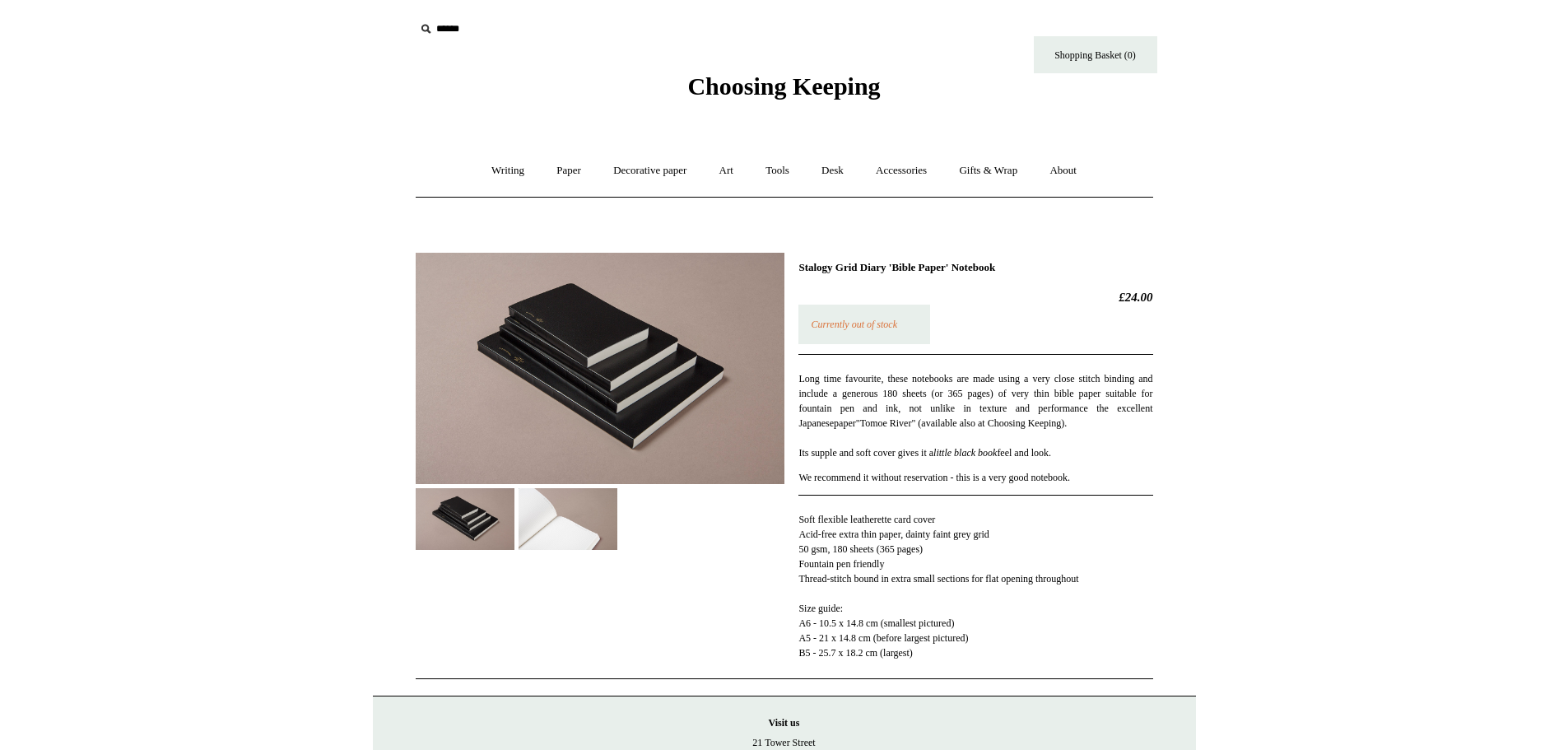 click at bounding box center [568, 519] 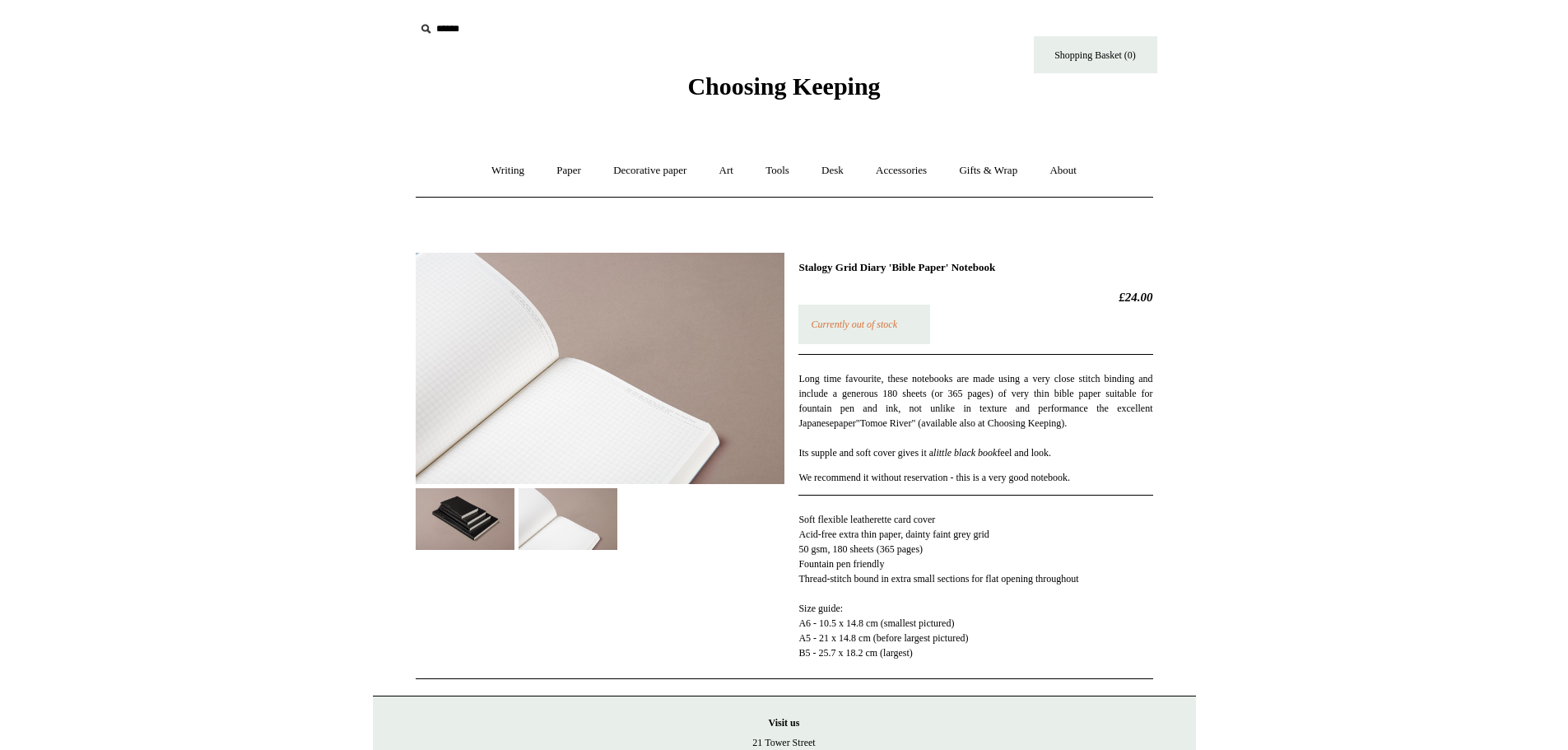 click at bounding box center (465, 519) 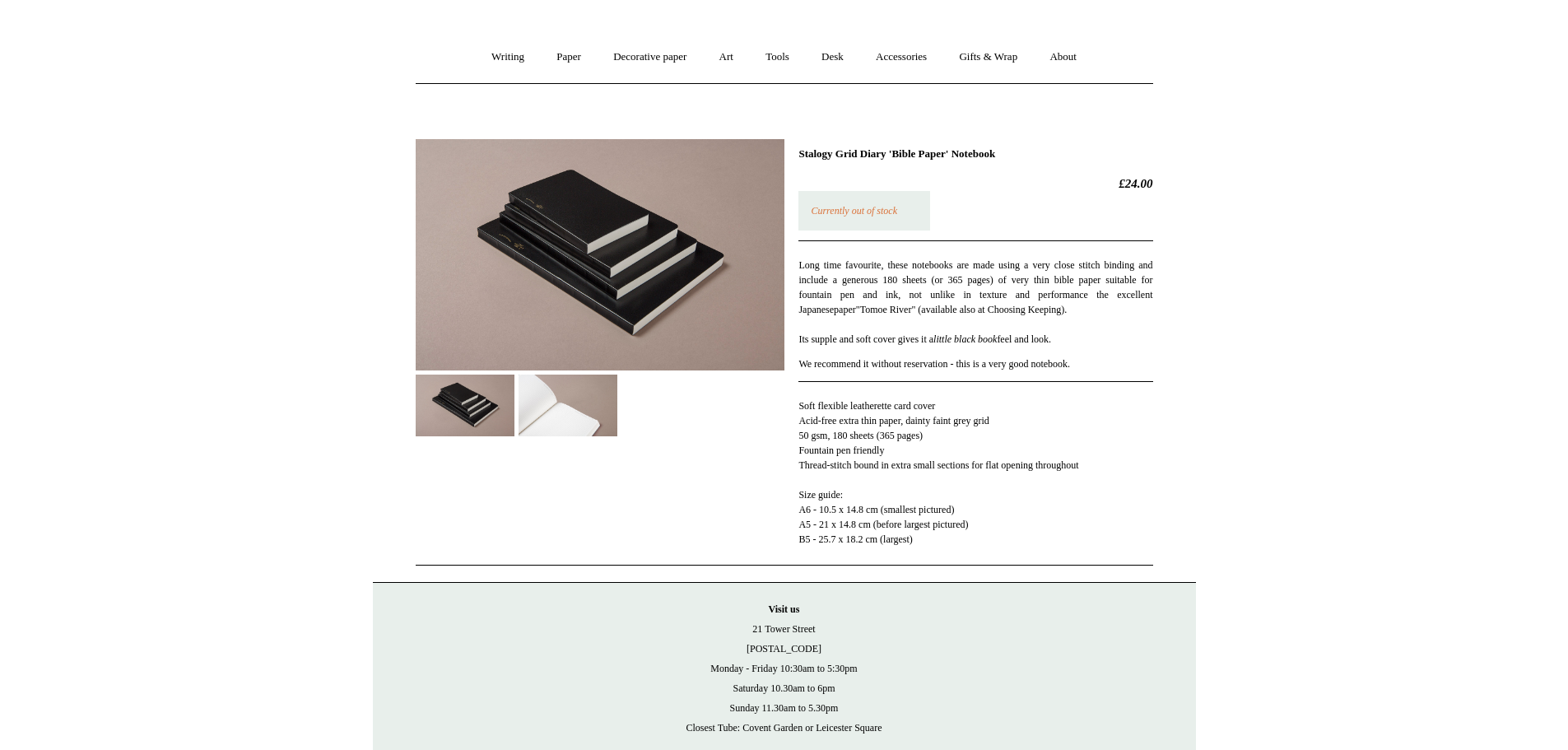 scroll, scrollTop: 203, scrollLeft: 0, axis: vertical 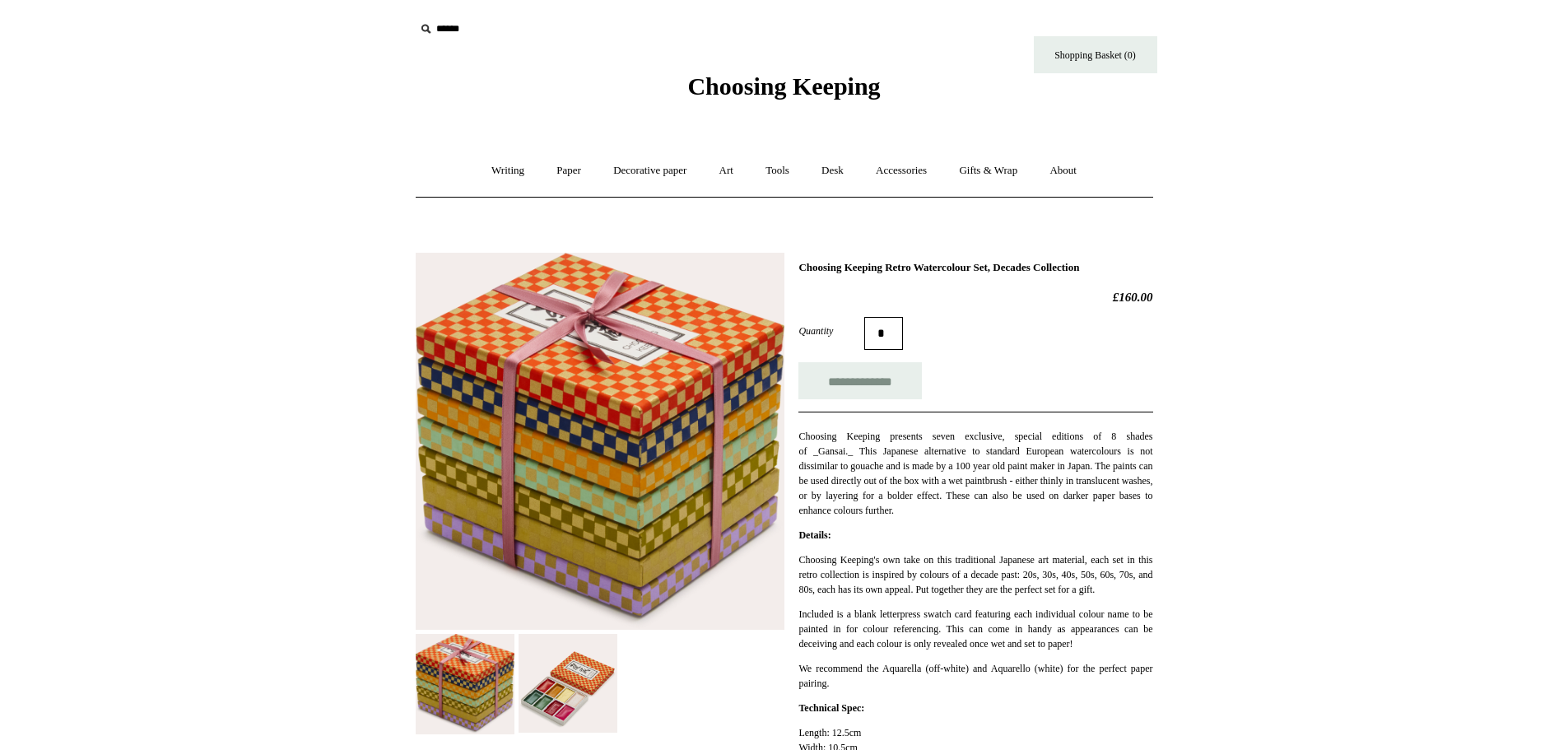 click at bounding box center (568, 683) 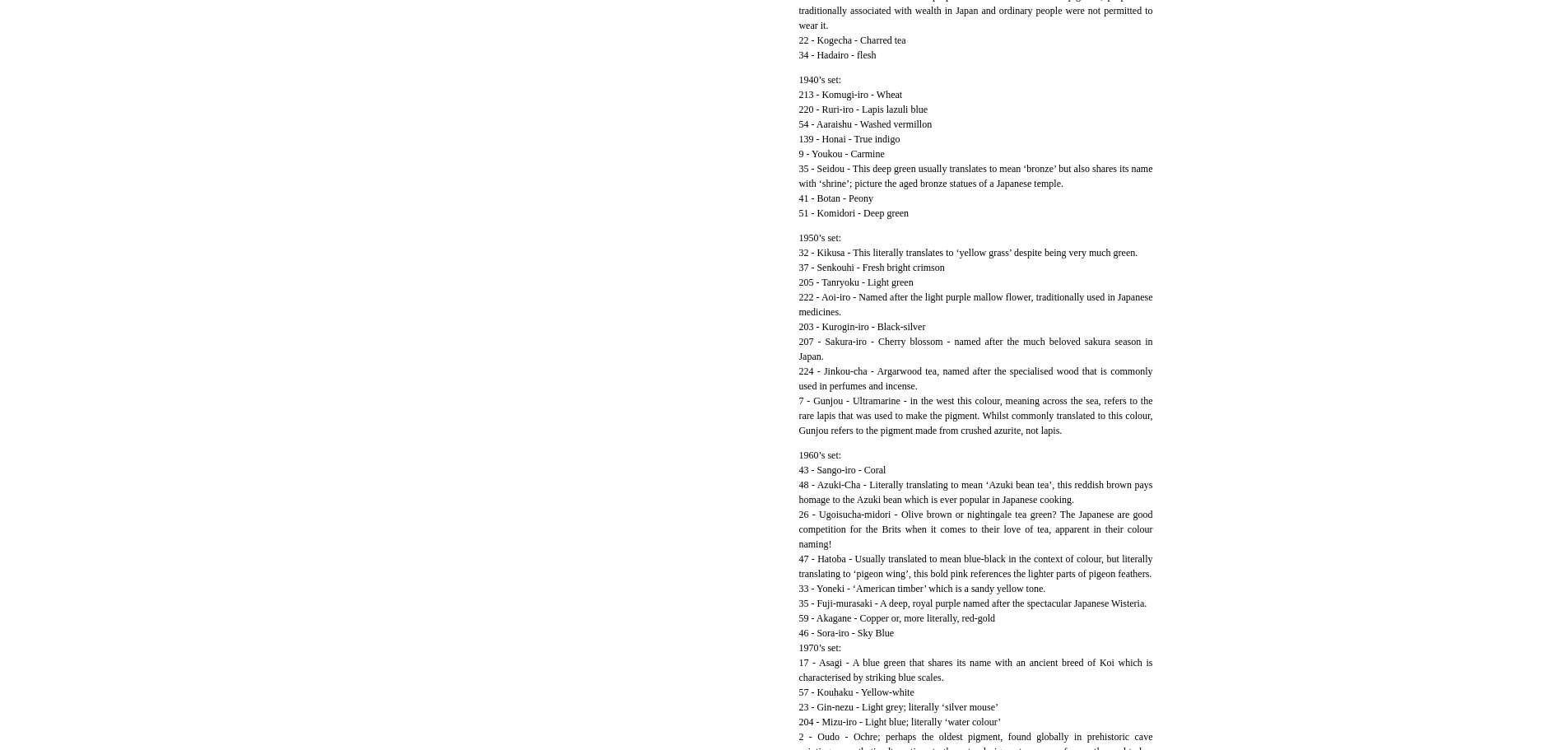 scroll, scrollTop: 1564, scrollLeft: 0, axis: vertical 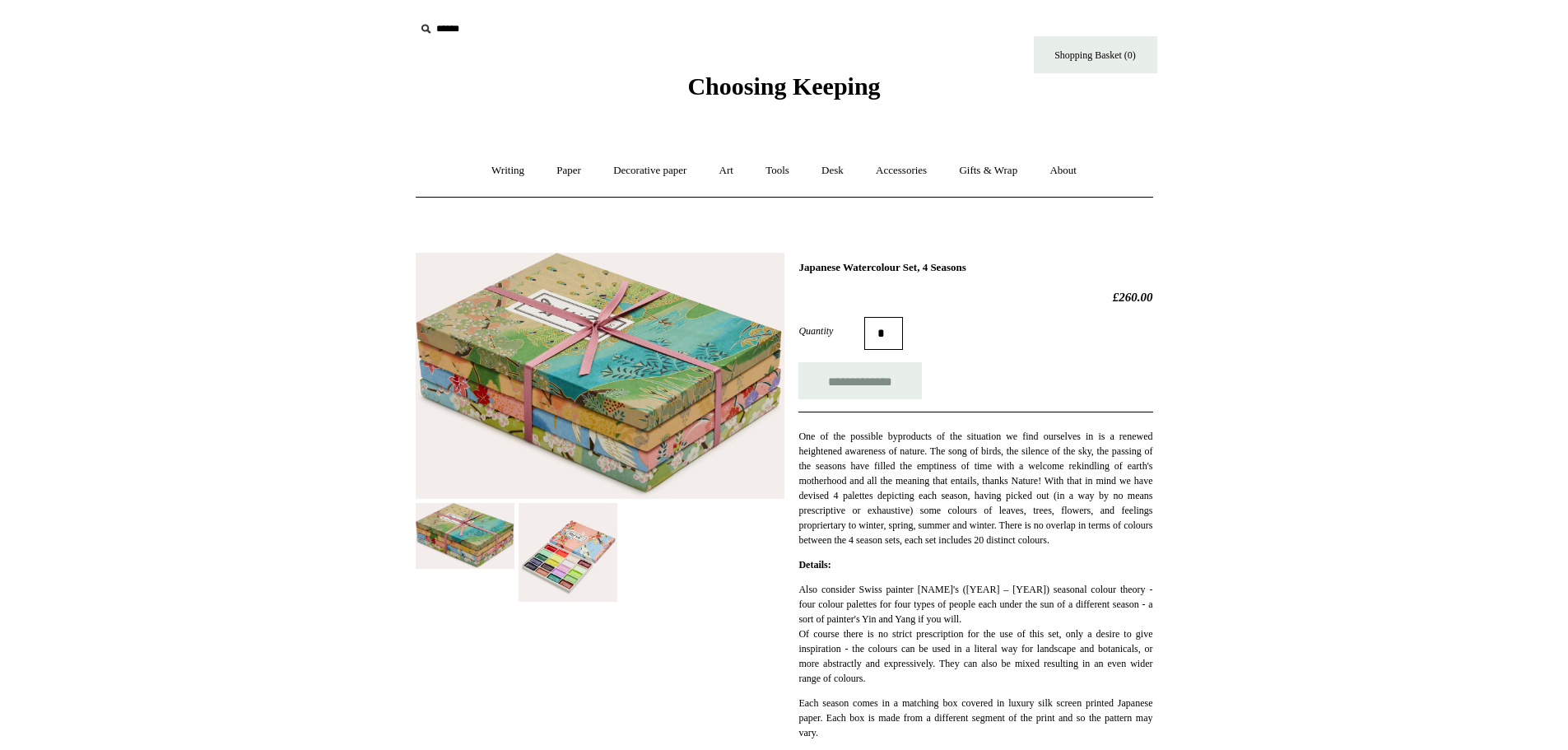 click at bounding box center [568, 552] 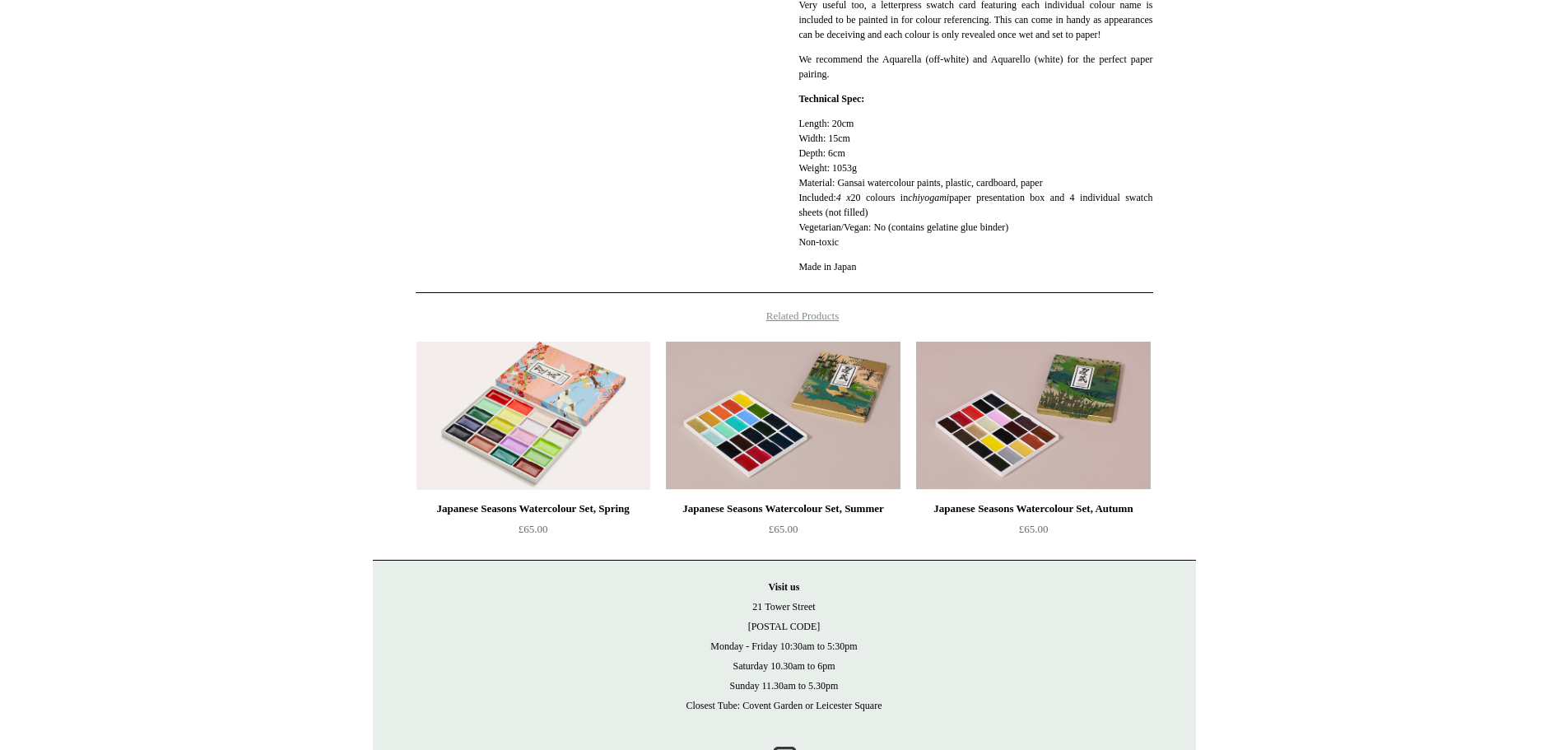 scroll, scrollTop: 823, scrollLeft: 0, axis: vertical 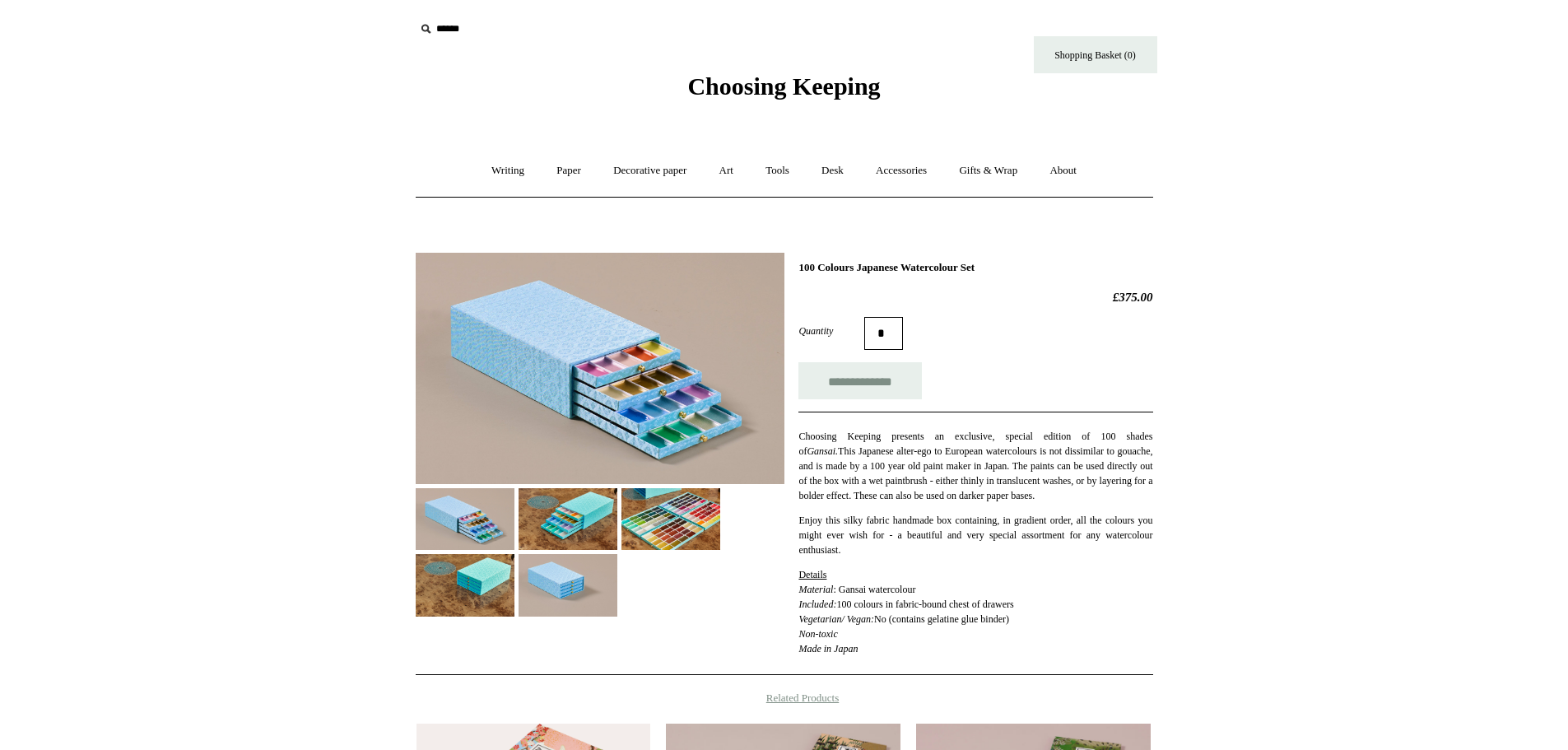 click at bounding box center (600, 428) 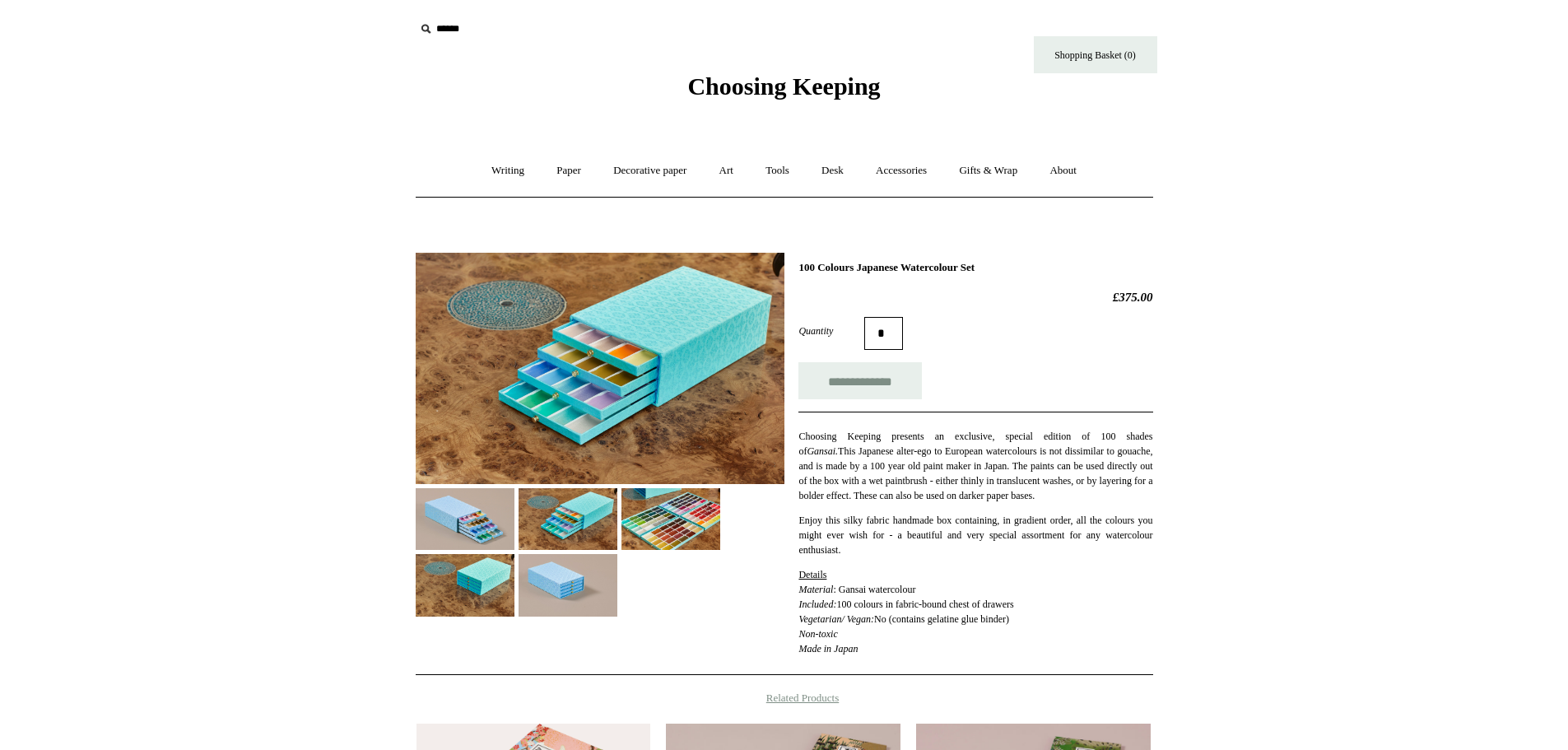 click at bounding box center (671, 519) 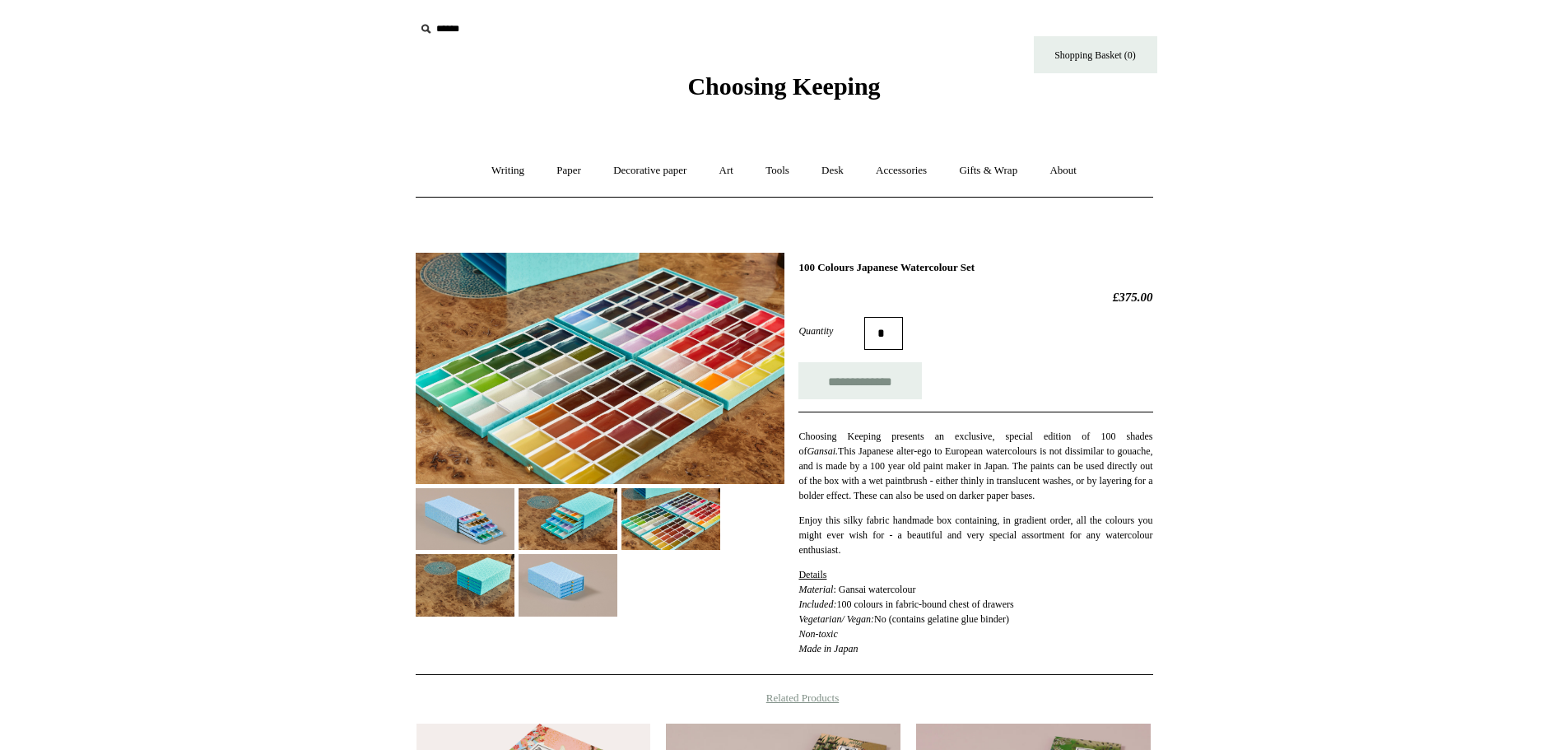 click at bounding box center (465, 519) 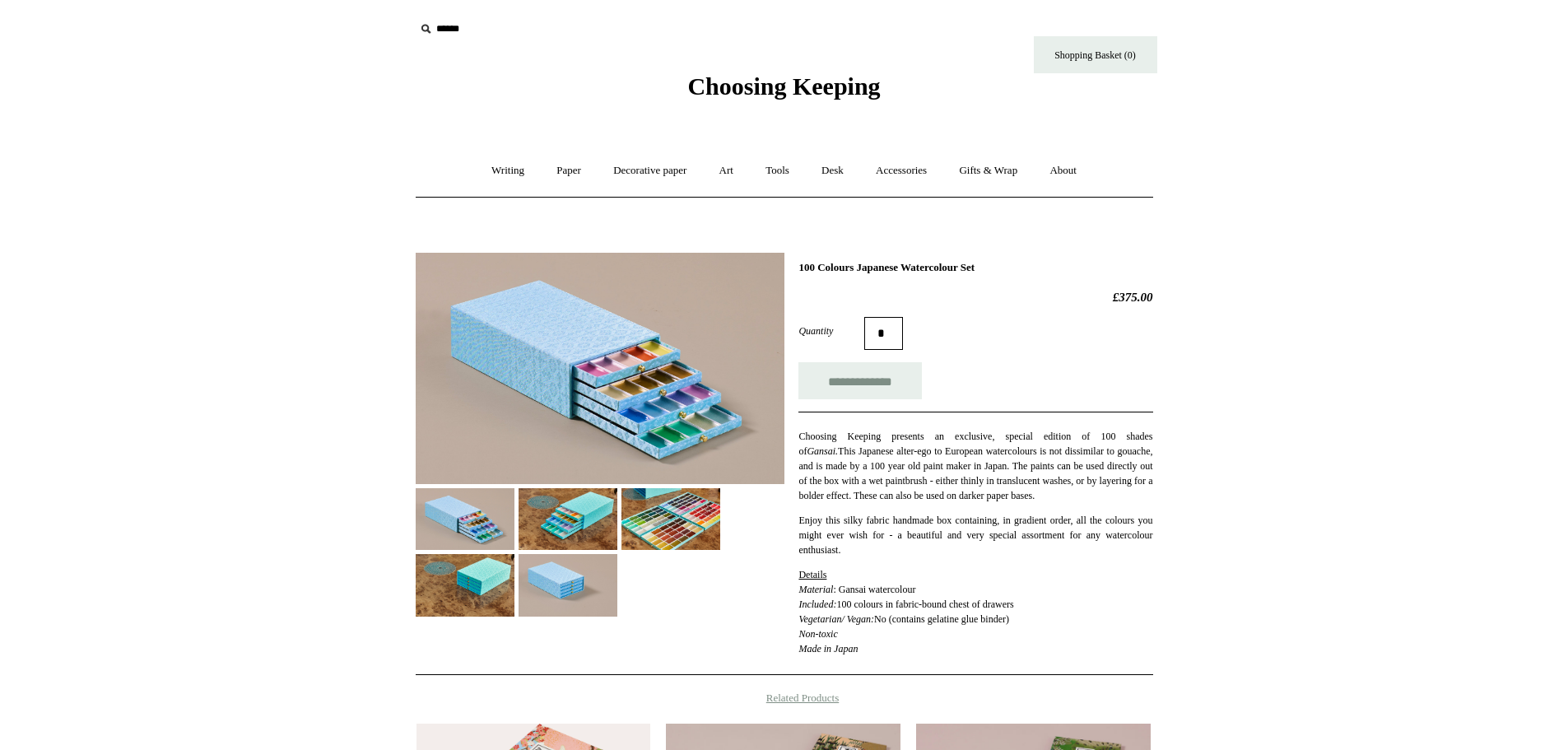 click at bounding box center [671, 519] 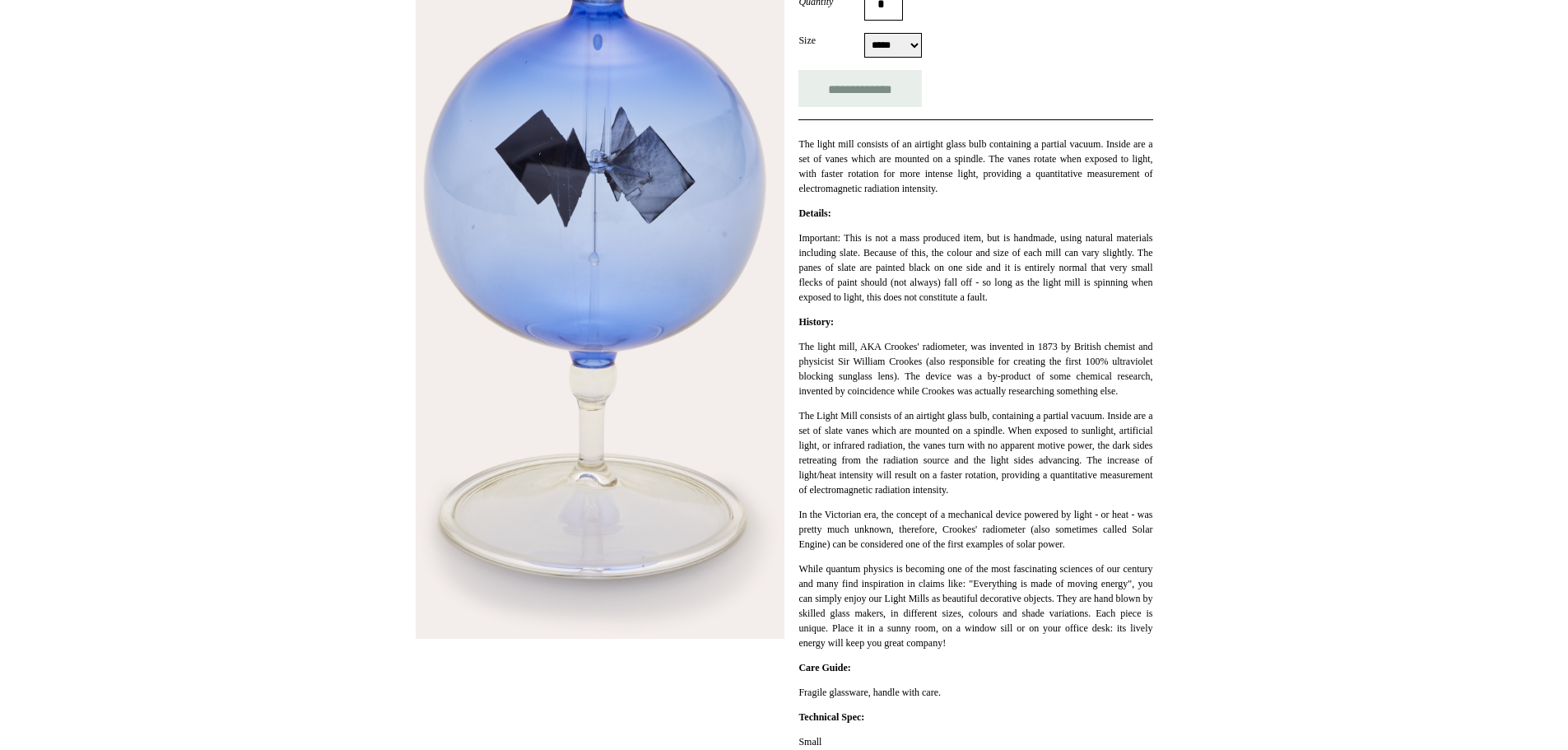 scroll, scrollTop: 0, scrollLeft: 0, axis: both 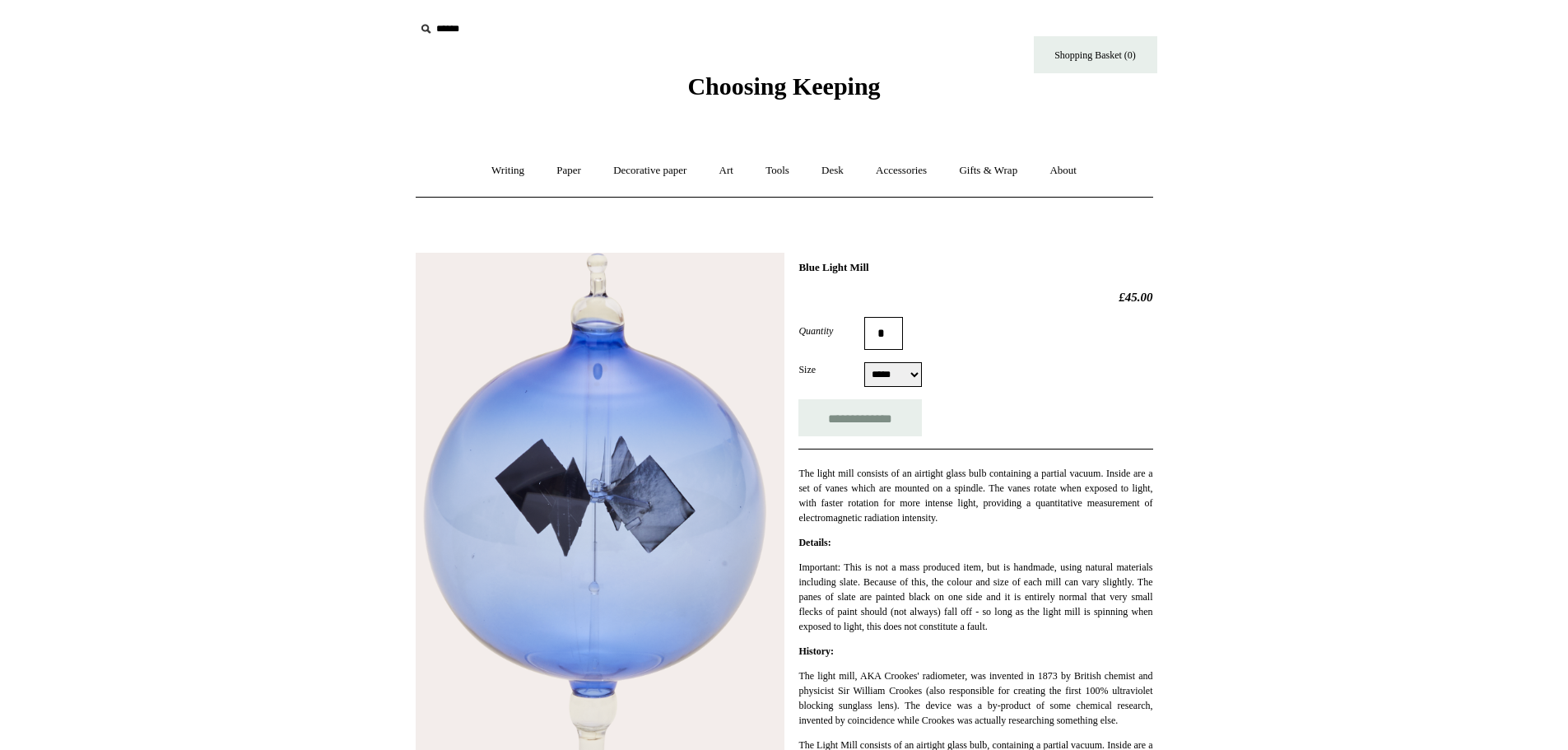 drag, startPoint x: 830, startPoint y: 265, endPoint x: 871, endPoint y: 258, distance: 41.593269 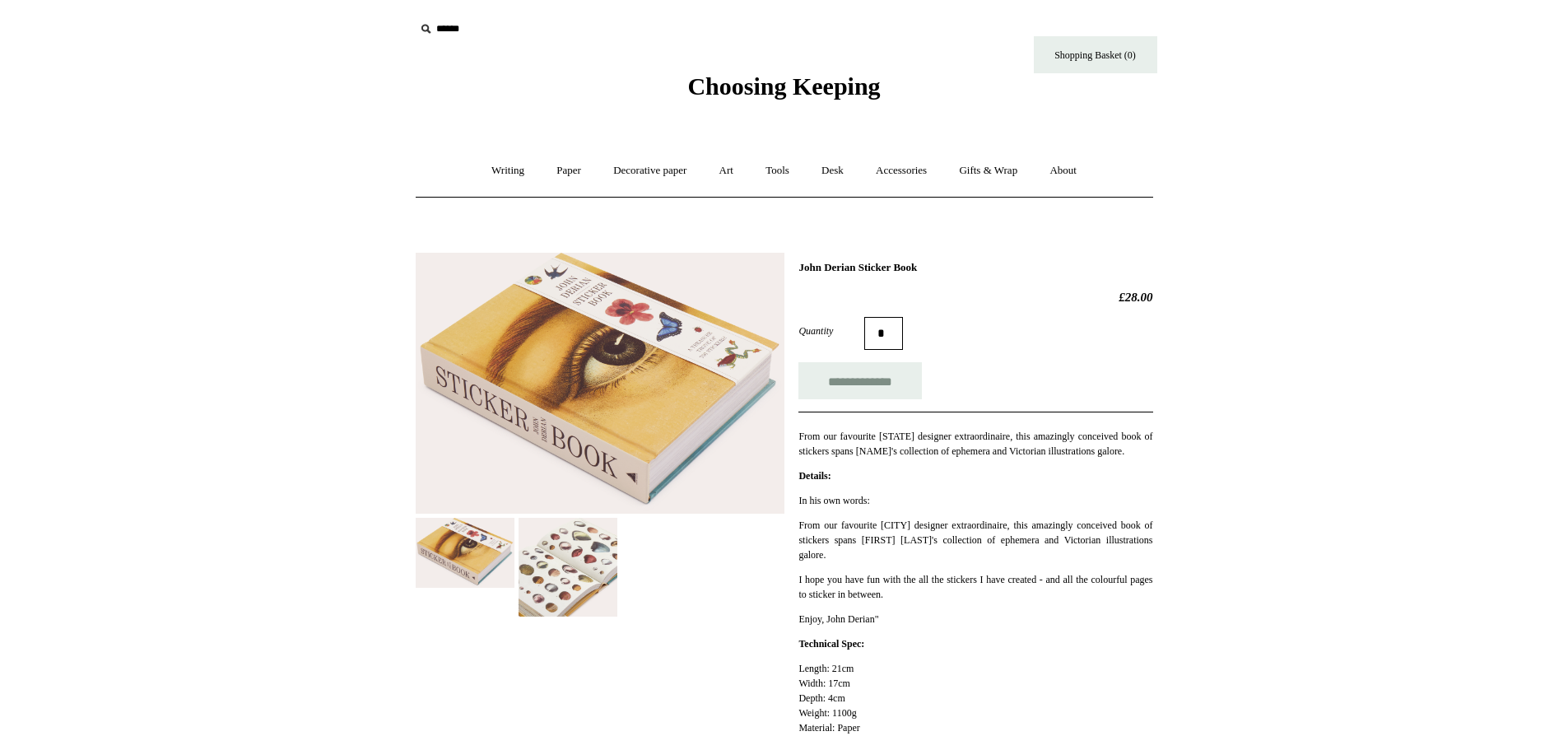 scroll, scrollTop: 0, scrollLeft: 0, axis: both 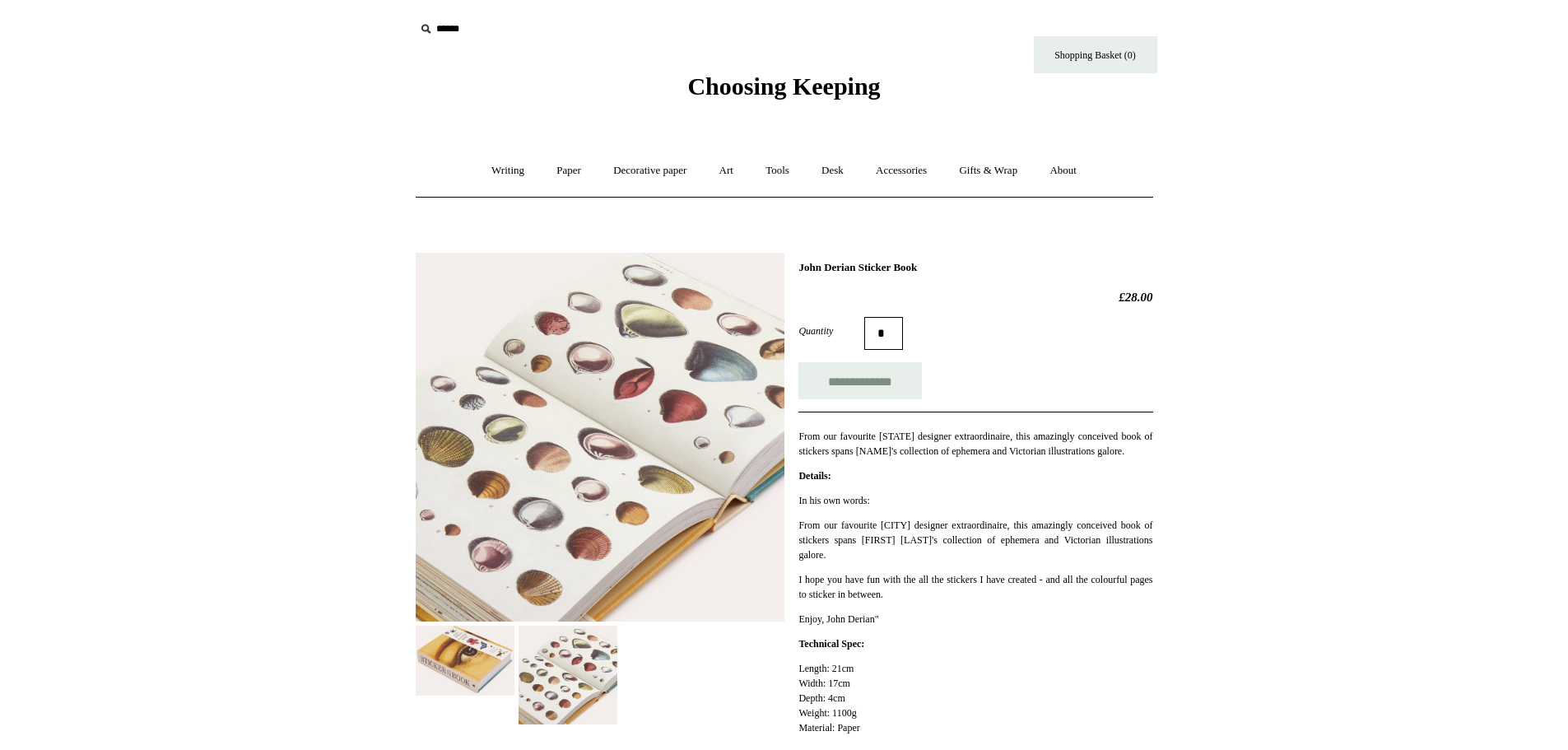 click at bounding box center (465, 660) 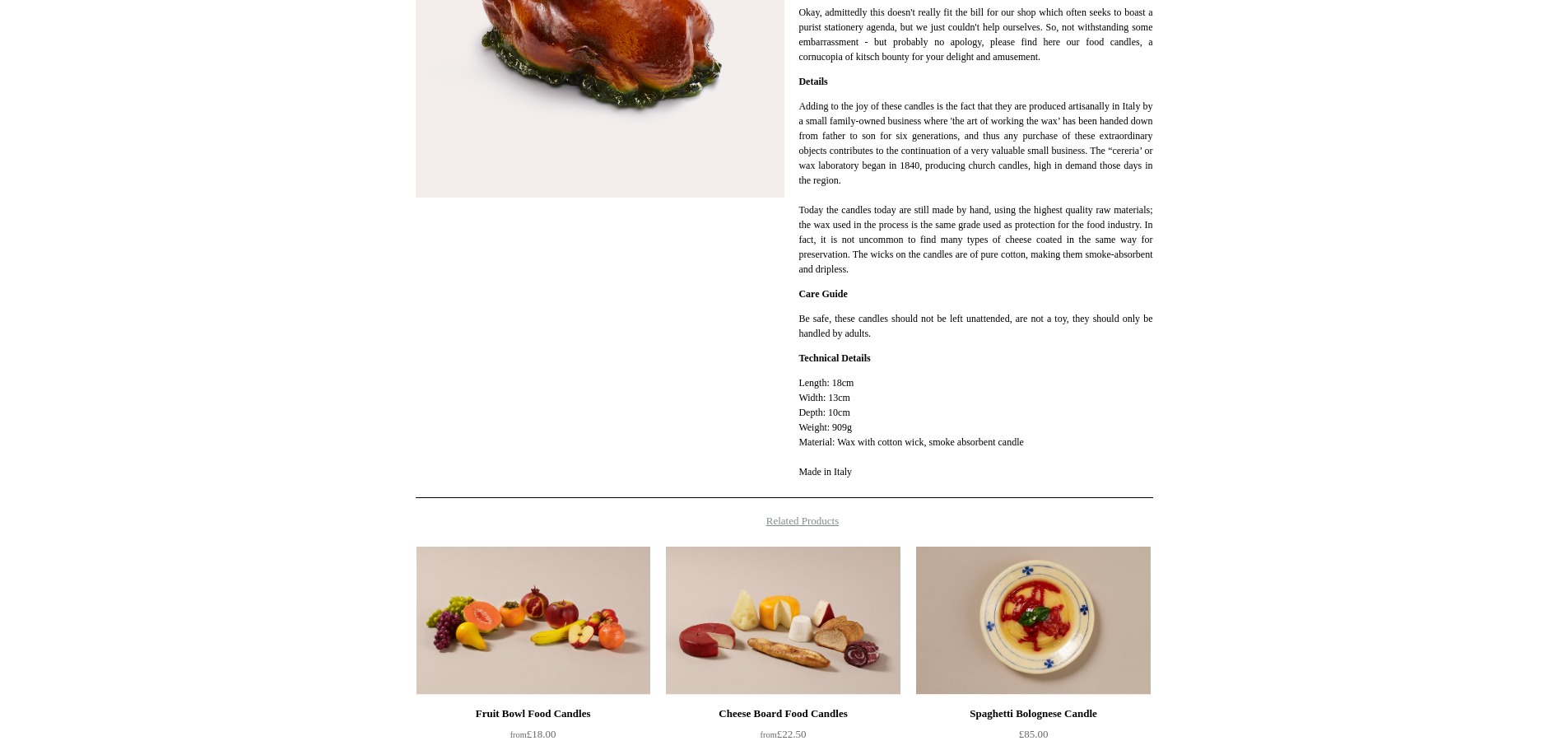 scroll, scrollTop: 659, scrollLeft: 0, axis: vertical 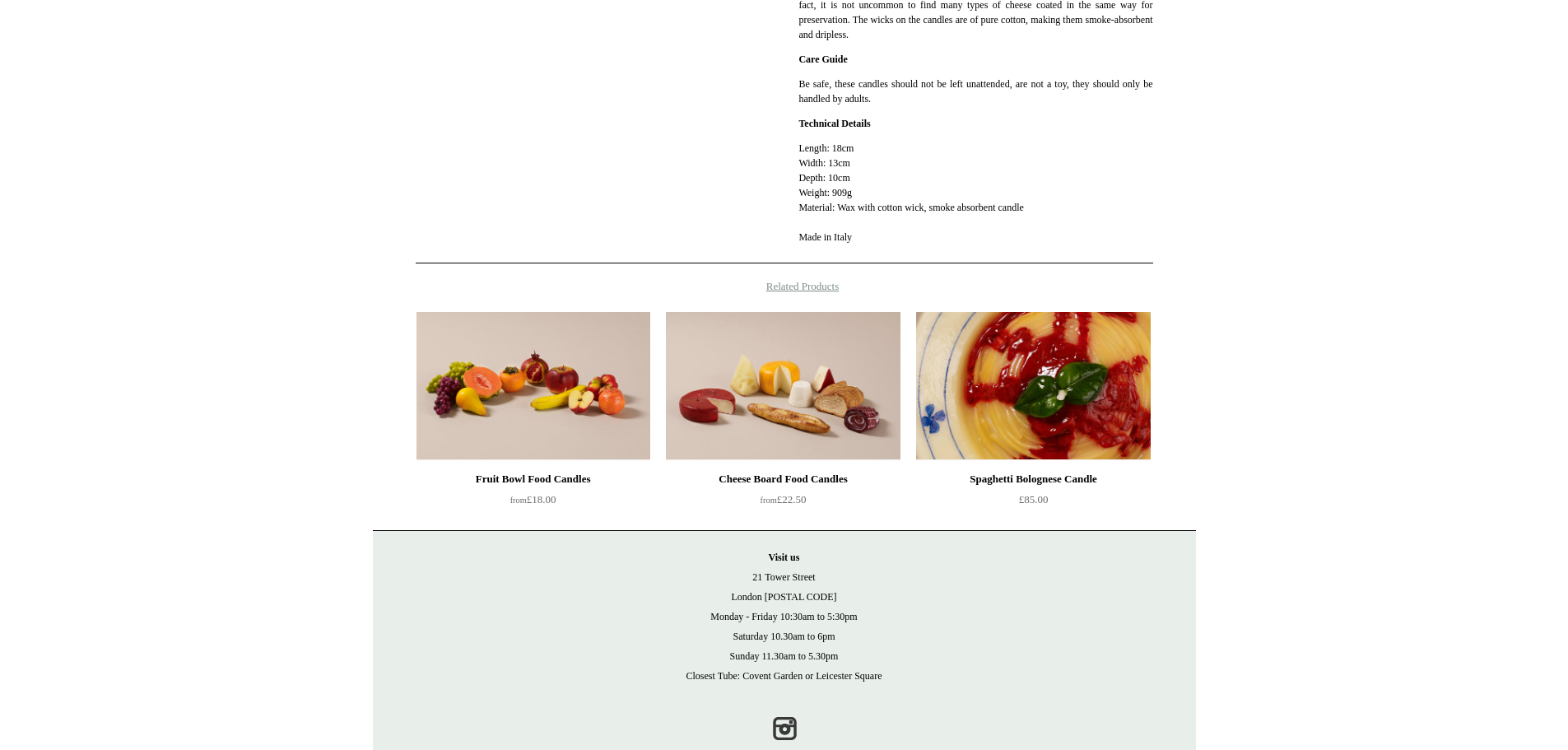 click at bounding box center (1033, 386) 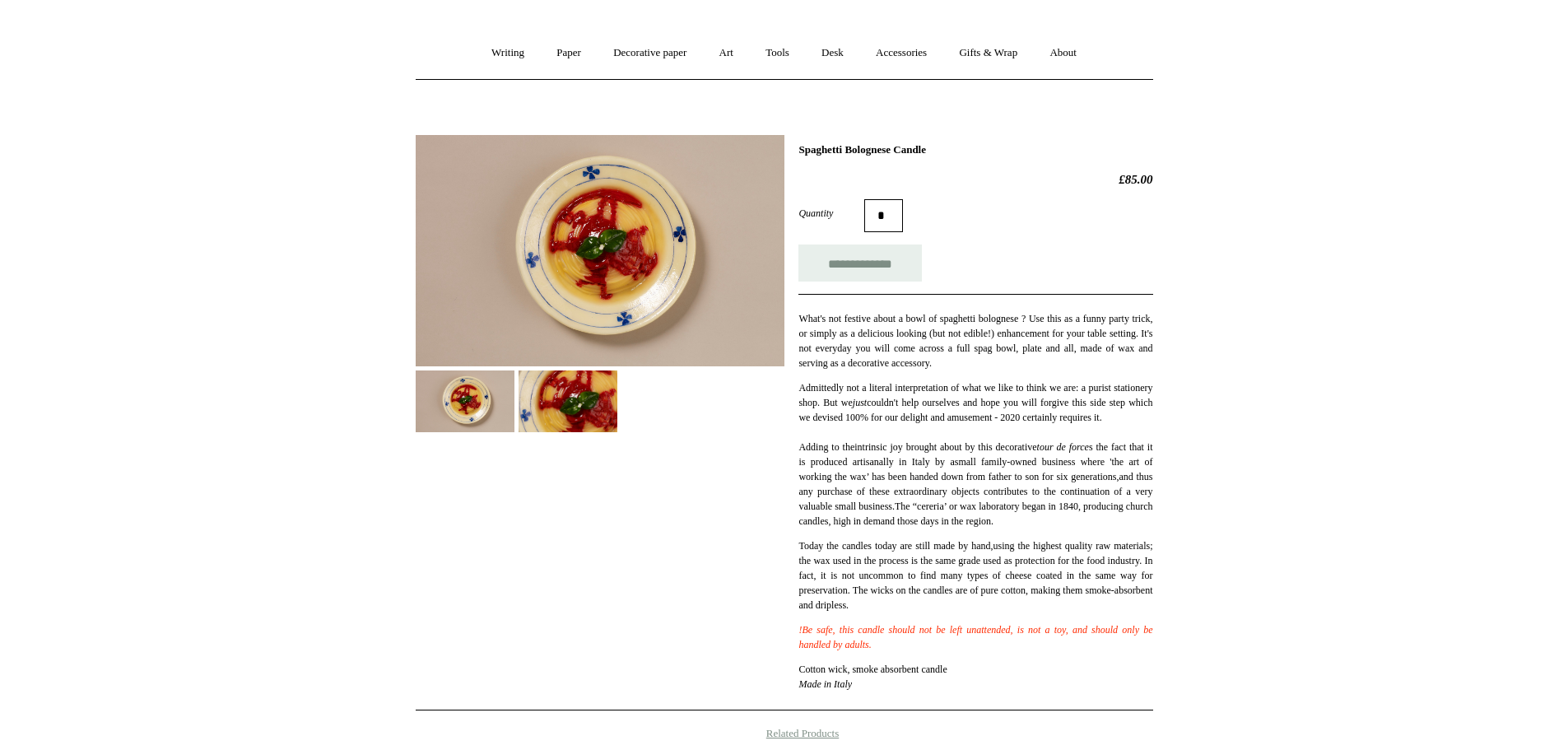 scroll, scrollTop: 165, scrollLeft: 0, axis: vertical 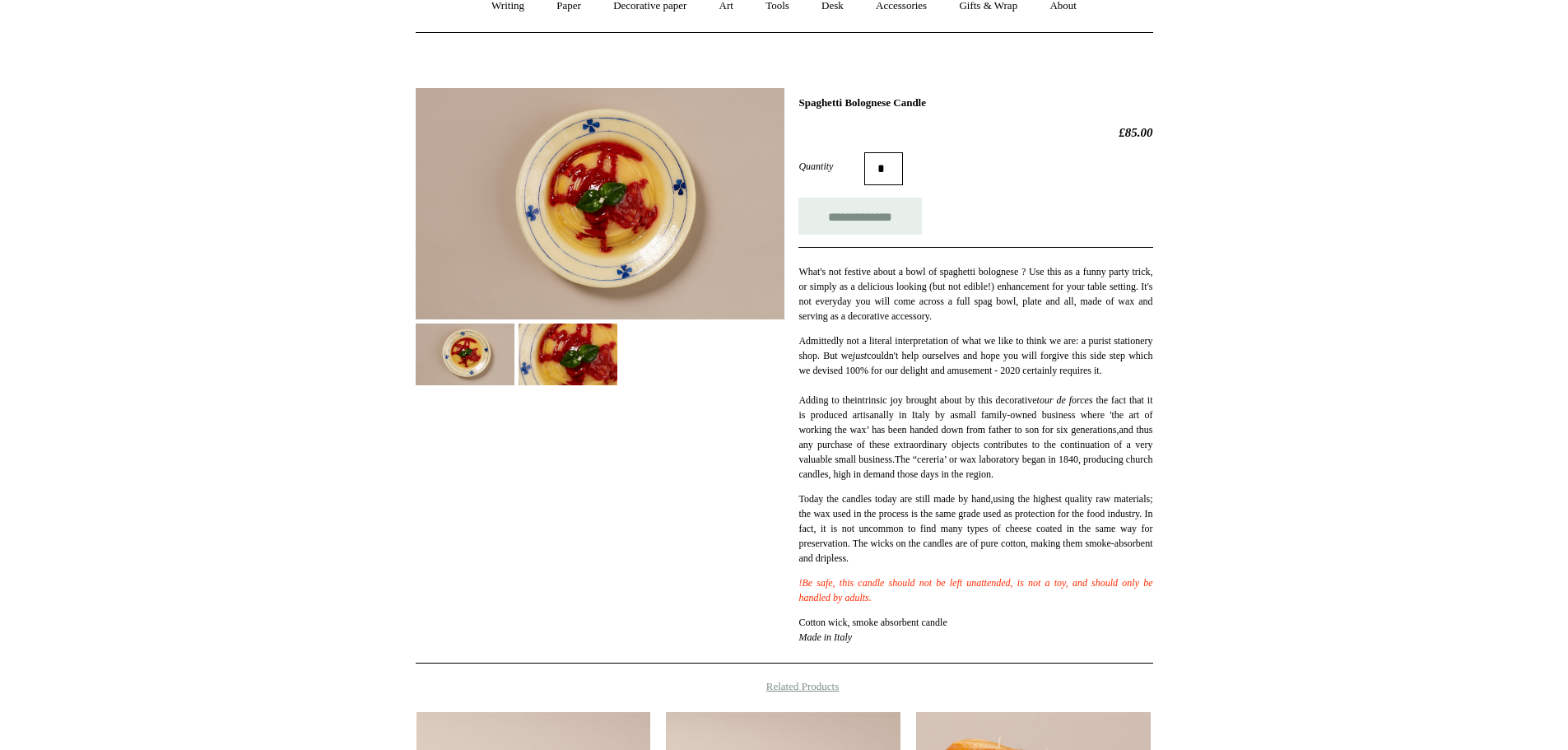 click at bounding box center [568, 354] 